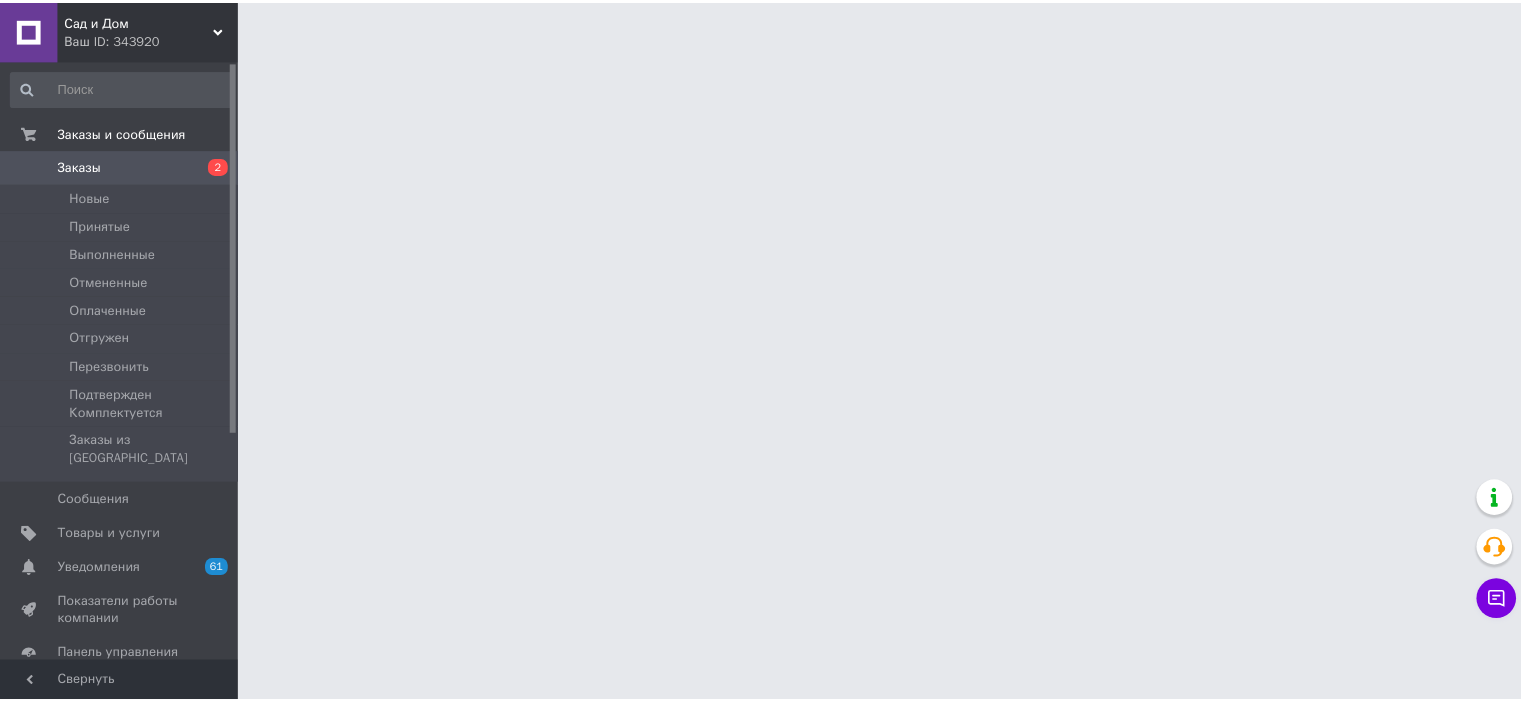 scroll, scrollTop: 0, scrollLeft: 0, axis: both 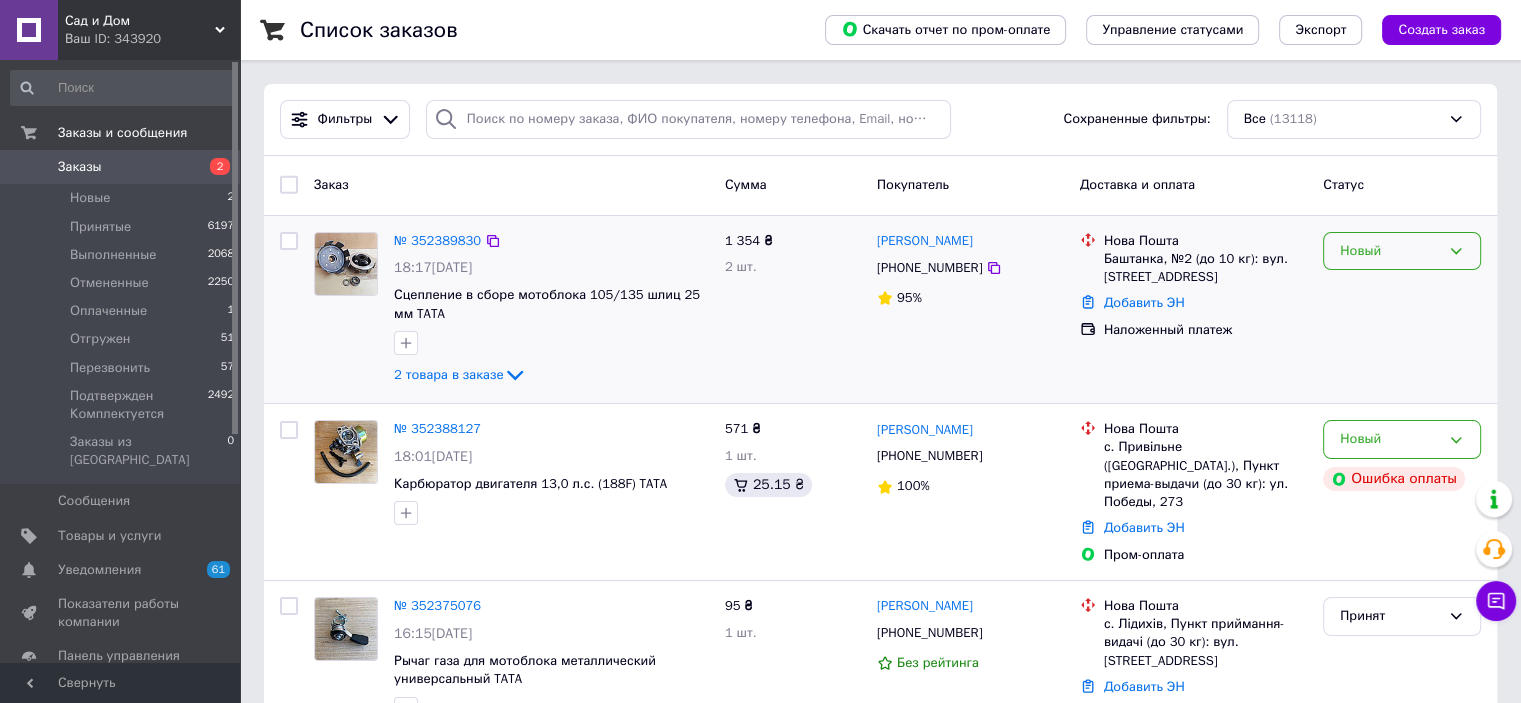 click on "Новый" at bounding box center [1390, 251] 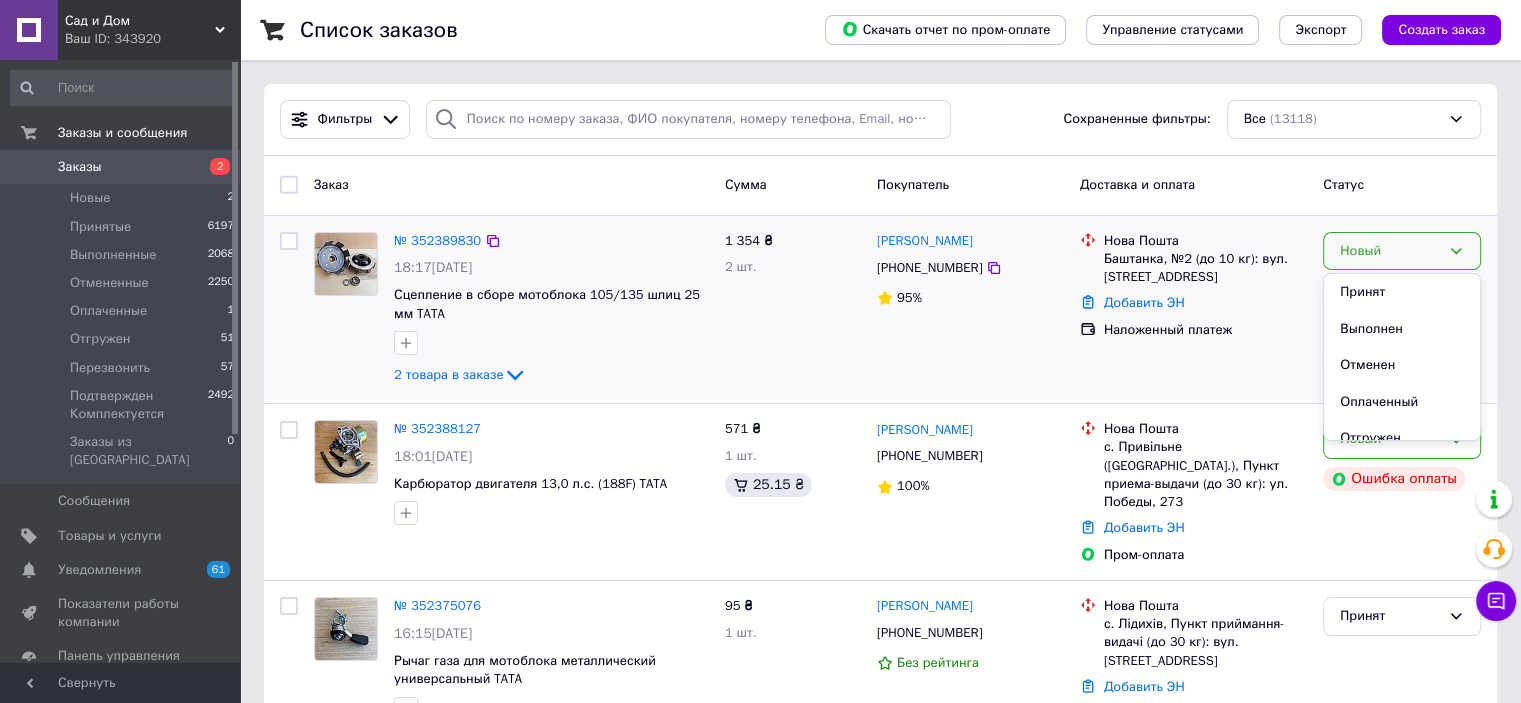drag, startPoint x: 1372, startPoint y: 291, endPoint x: 1359, endPoint y: 295, distance: 13.601471 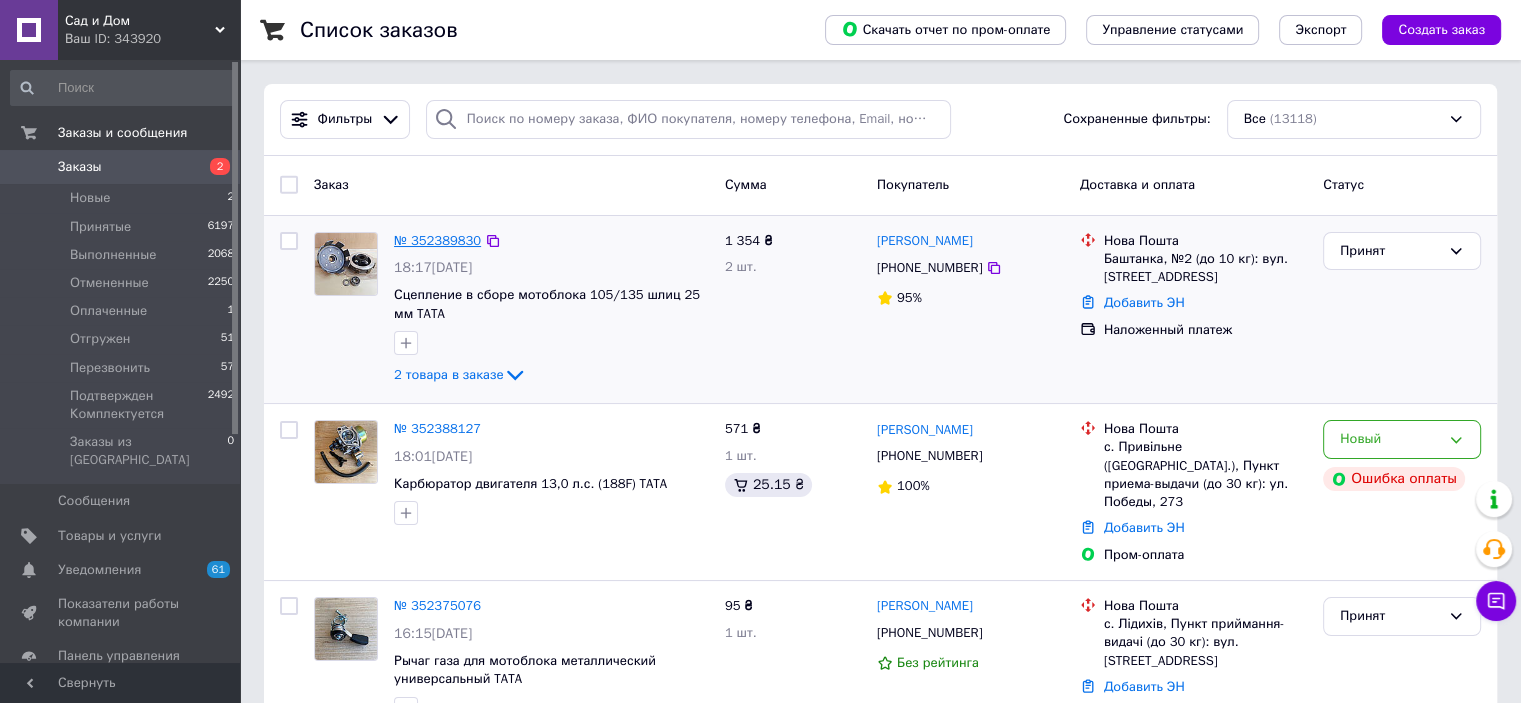 click on "№ 352389830" at bounding box center [437, 240] 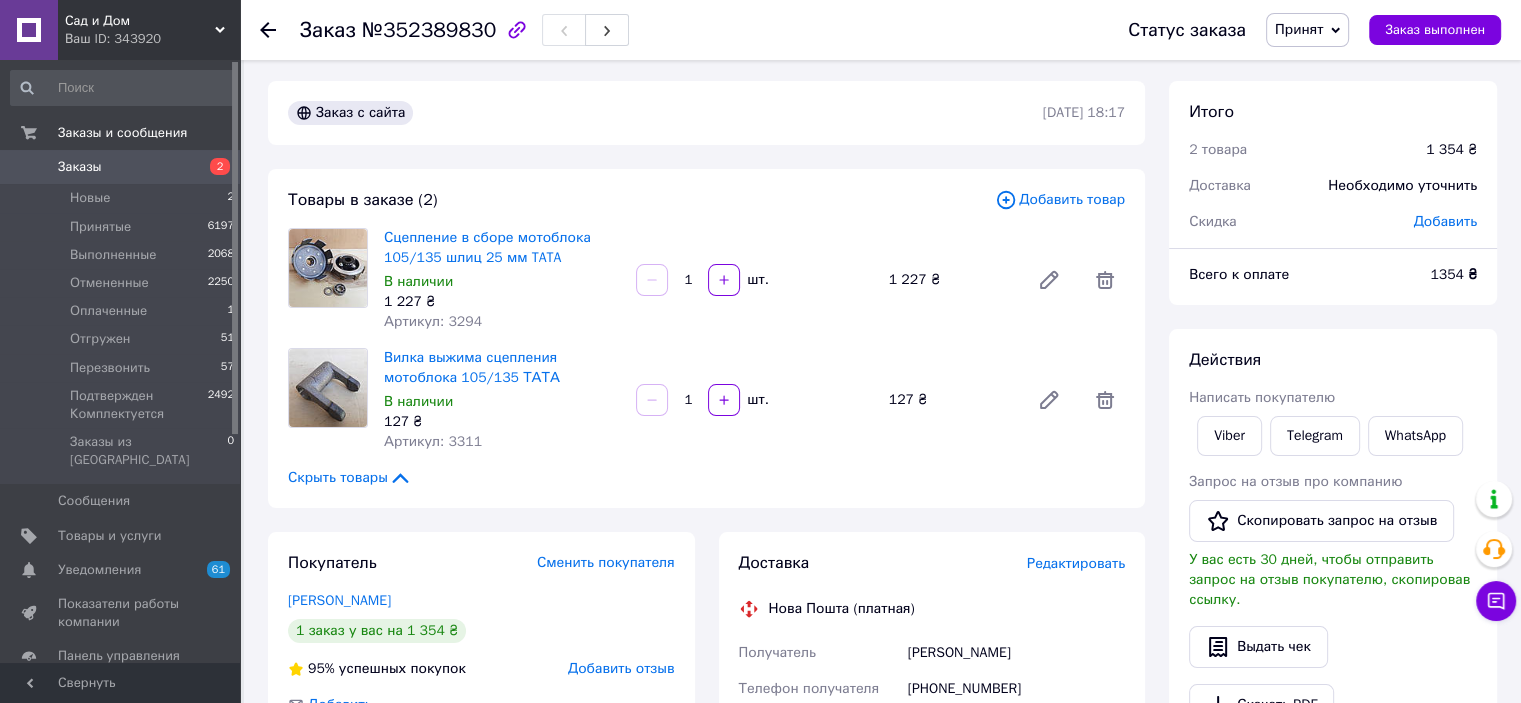 scroll, scrollTop: 0, scrollLeft: 0, axis: both 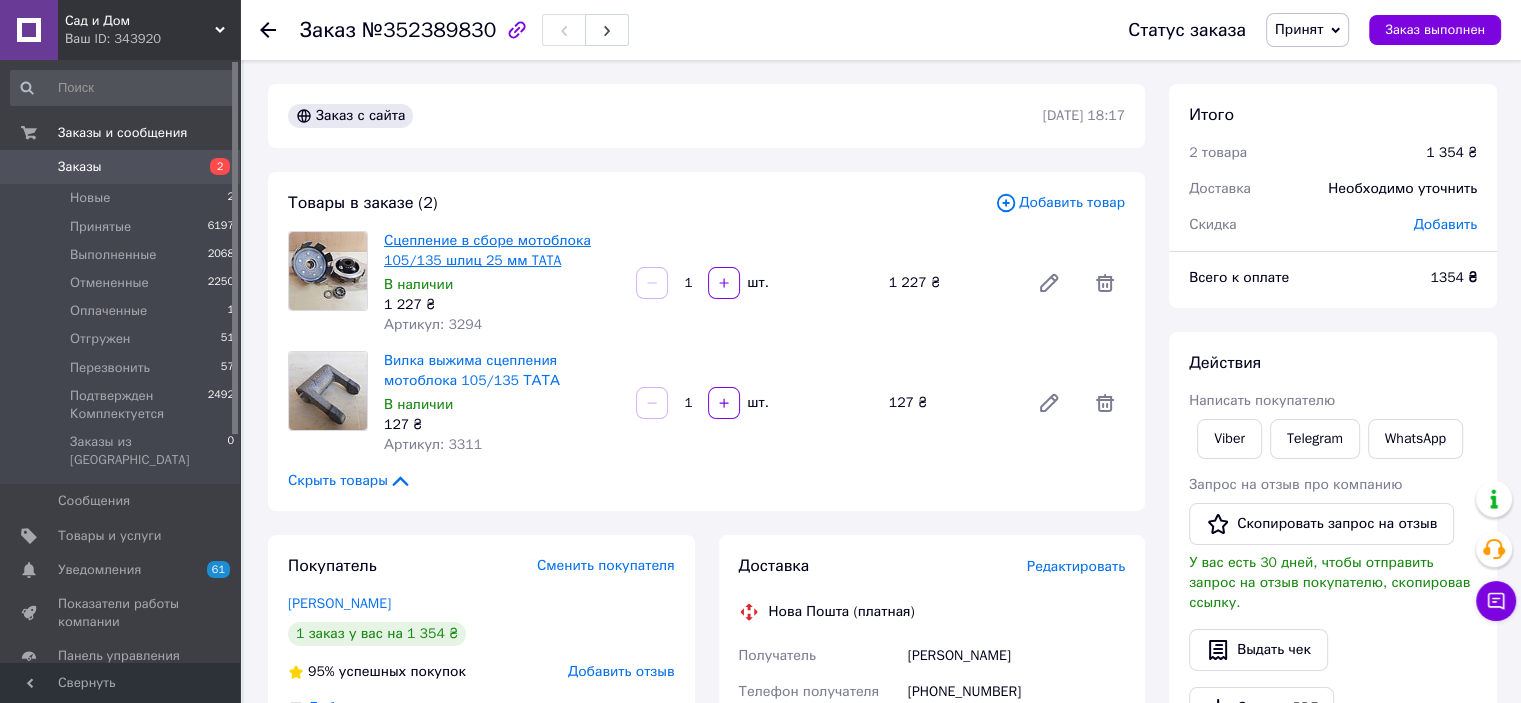 click on "Сцепление в сборе мотоблока 105/135 шлиц 25 мм TATA" at bounding box center (487, 250) 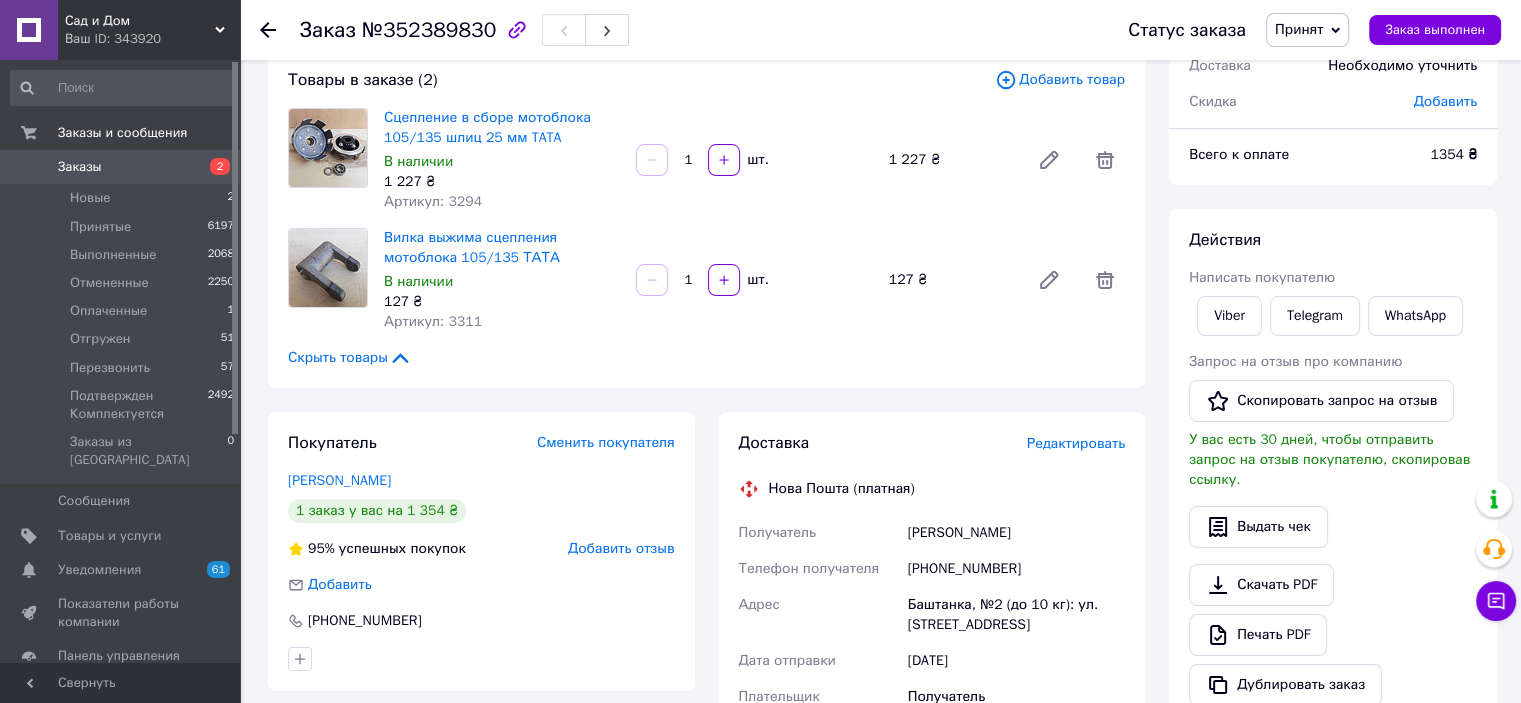 scroll, scrollTop: 200, scrollLeft: 0, axis: vertical 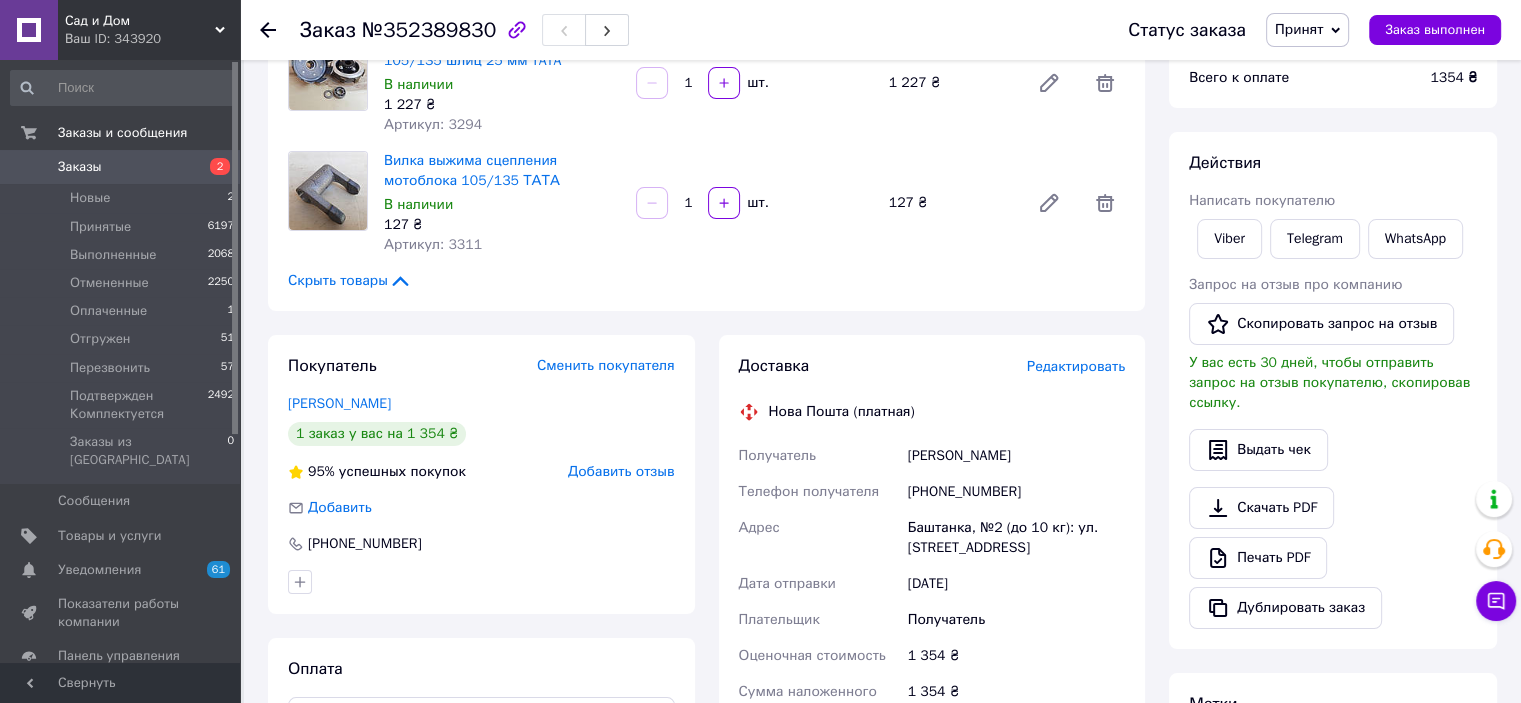 click 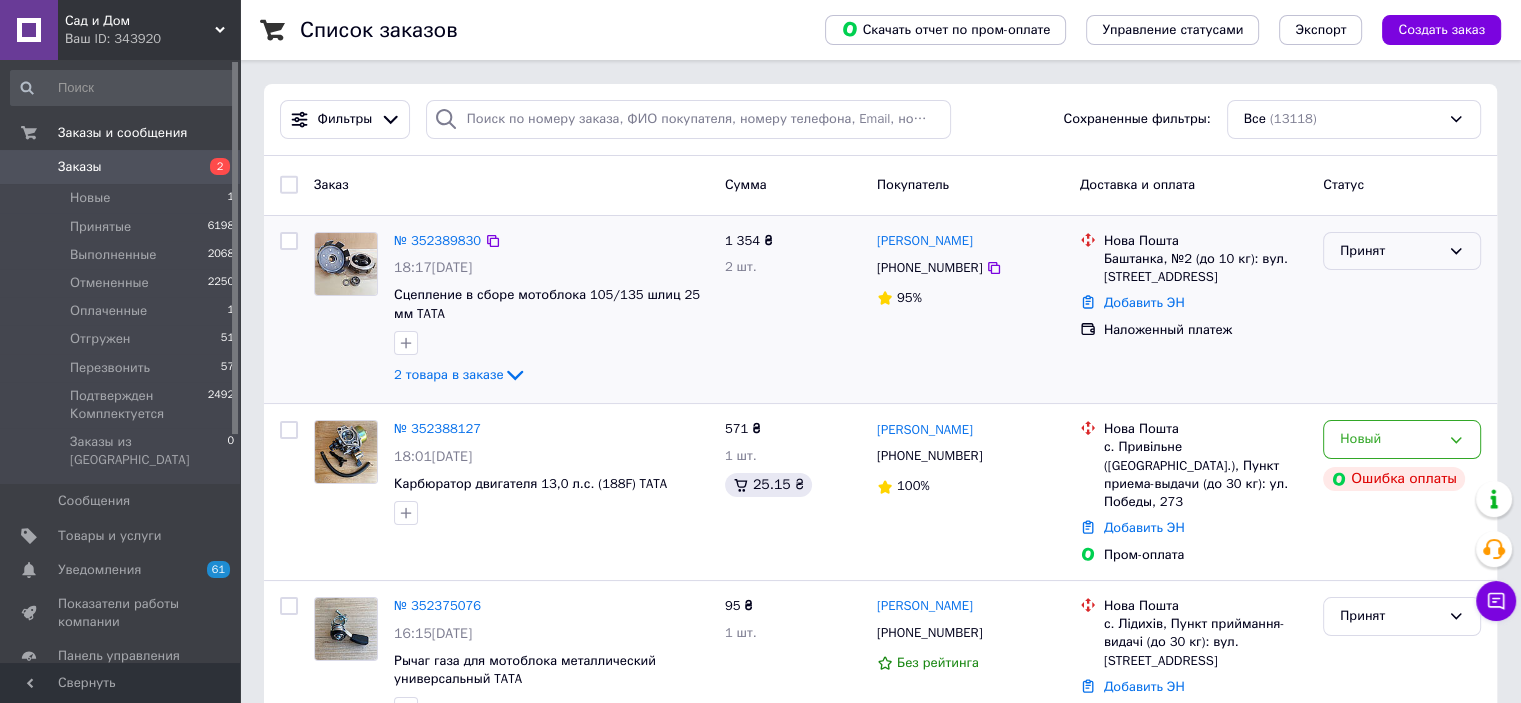click on "Принят" at bounding box center (1390, 251) 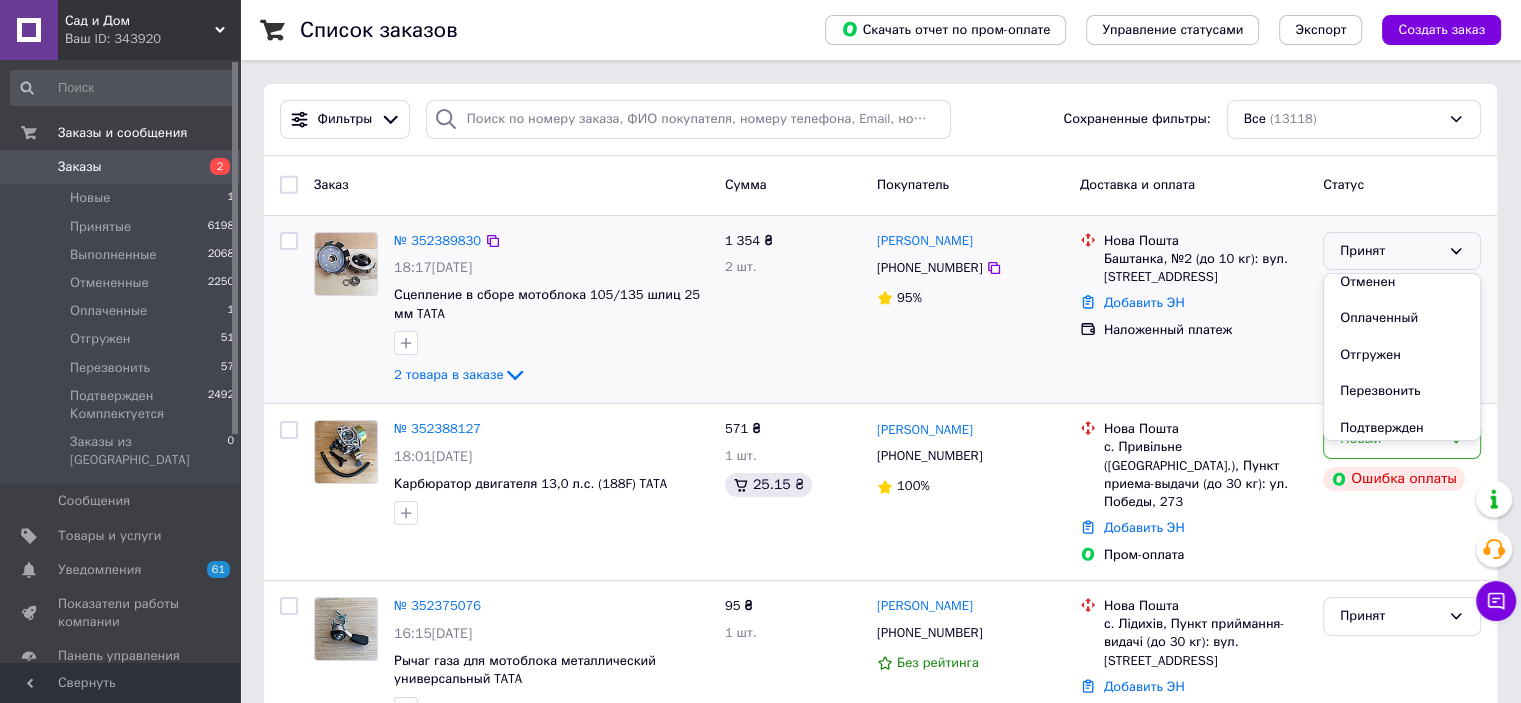 scroll, scrollTop: 73, scrollLeft: 0, axis: vertical 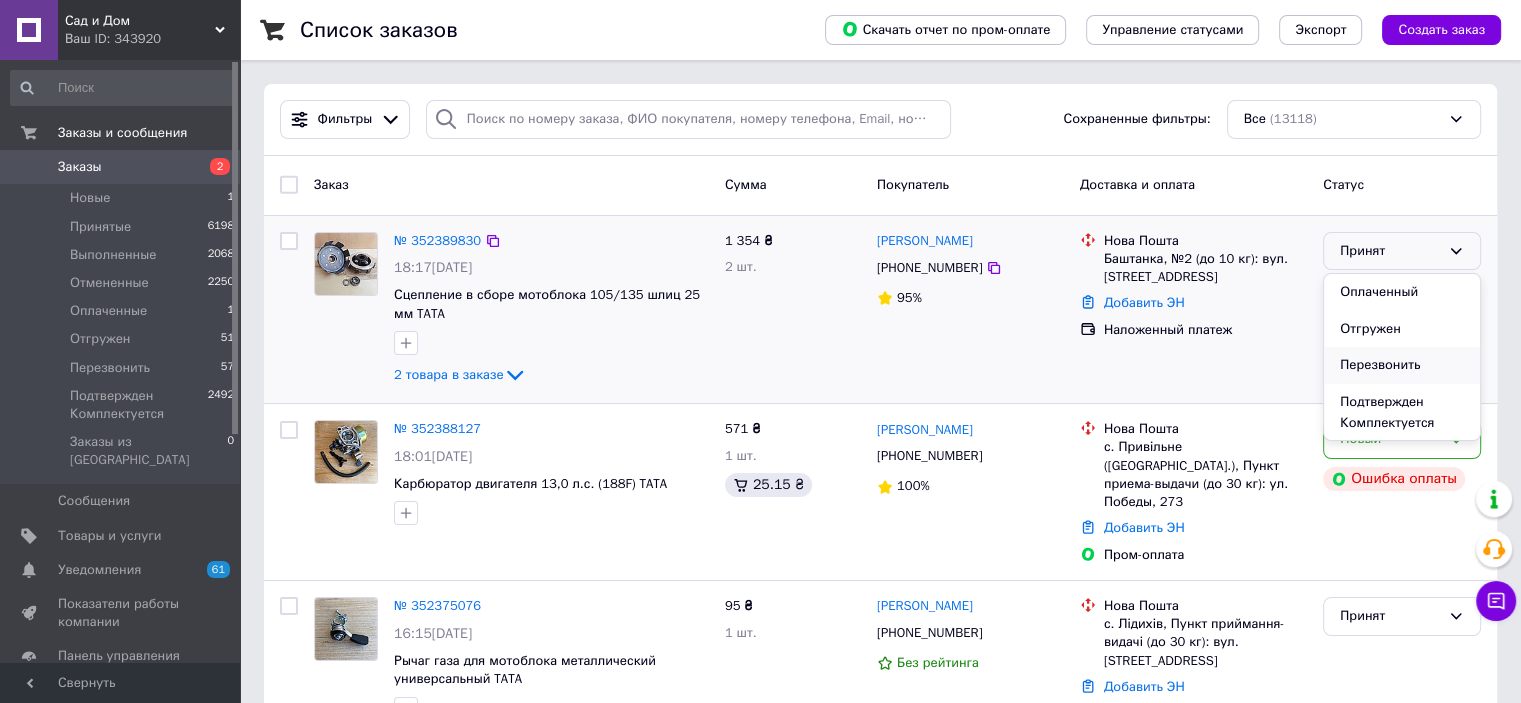 click on "Перезвонить" at bounding box center (1402, 365) 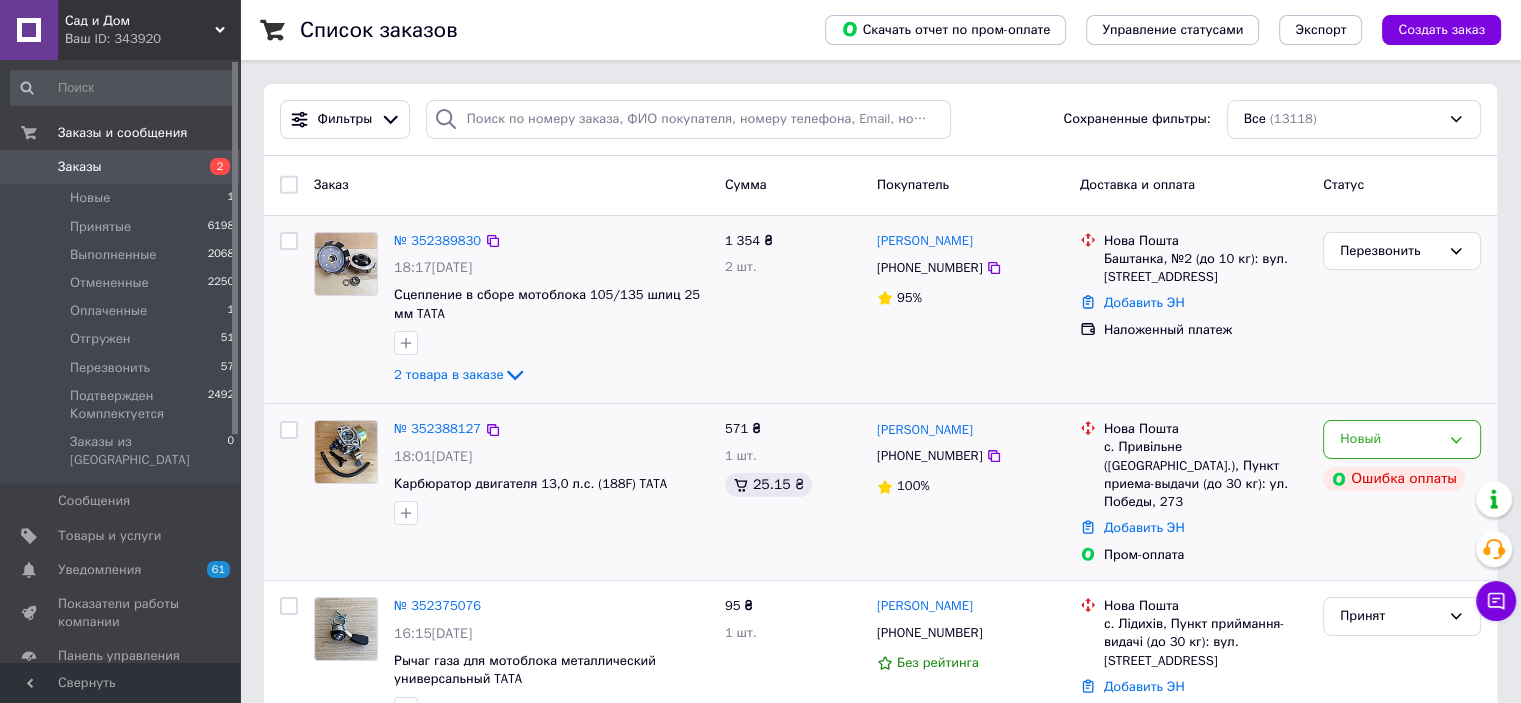 click on "№ 352388127 18:01[DATE] Карбюратор двигателя 13,0 л.с. (188F) TATA" at bounding box center (551, 472) 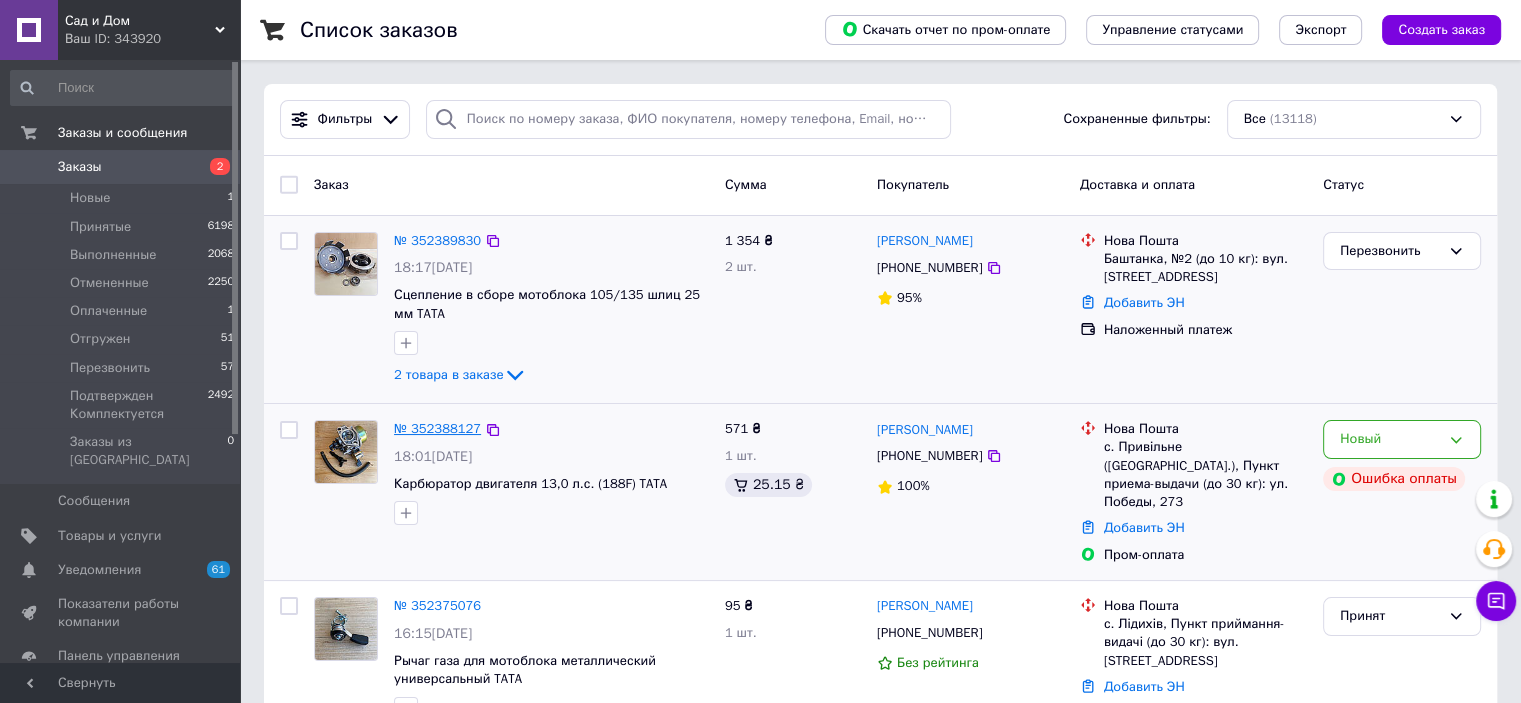 click on "№ 352388127" at bounding box center (437, 428) 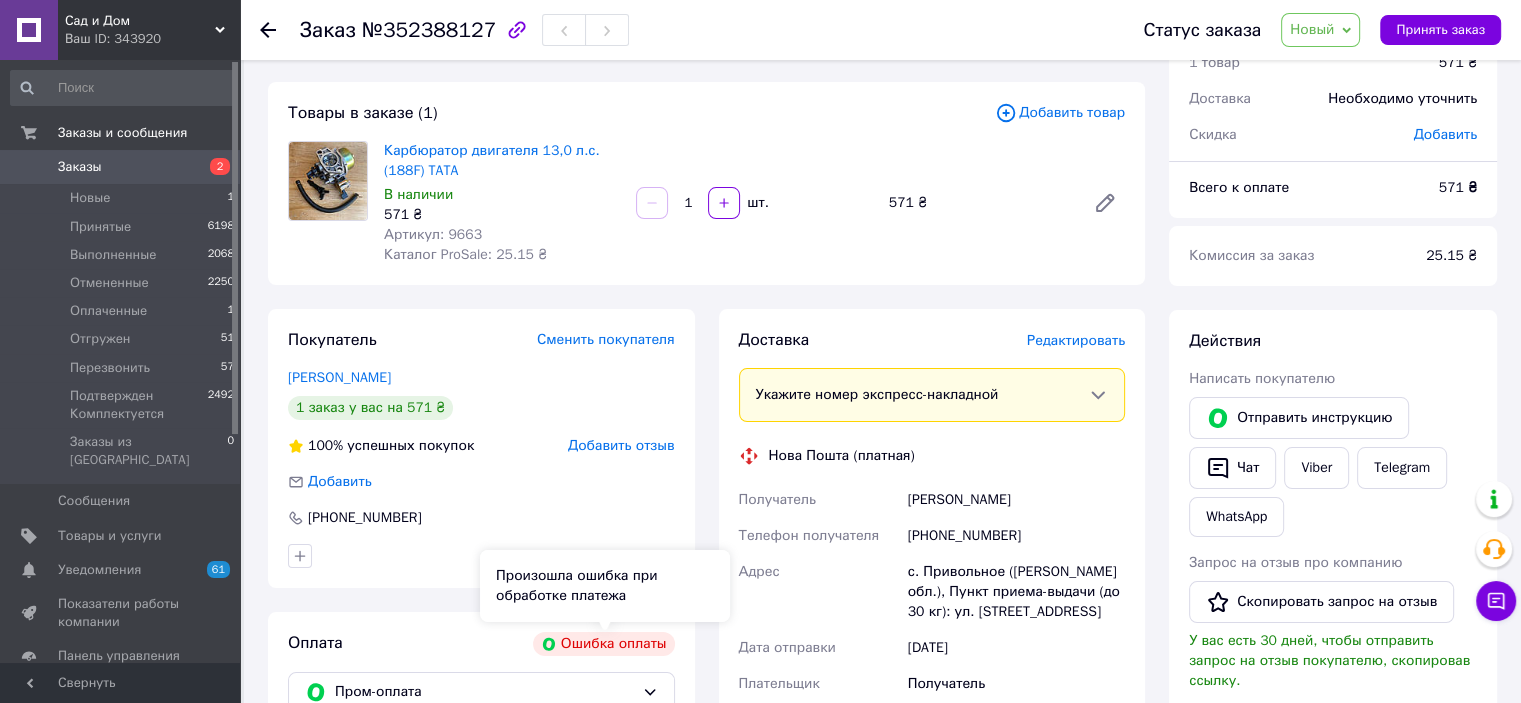 scroll, scrollTop: 0, scrollLeft: 0, axis: both 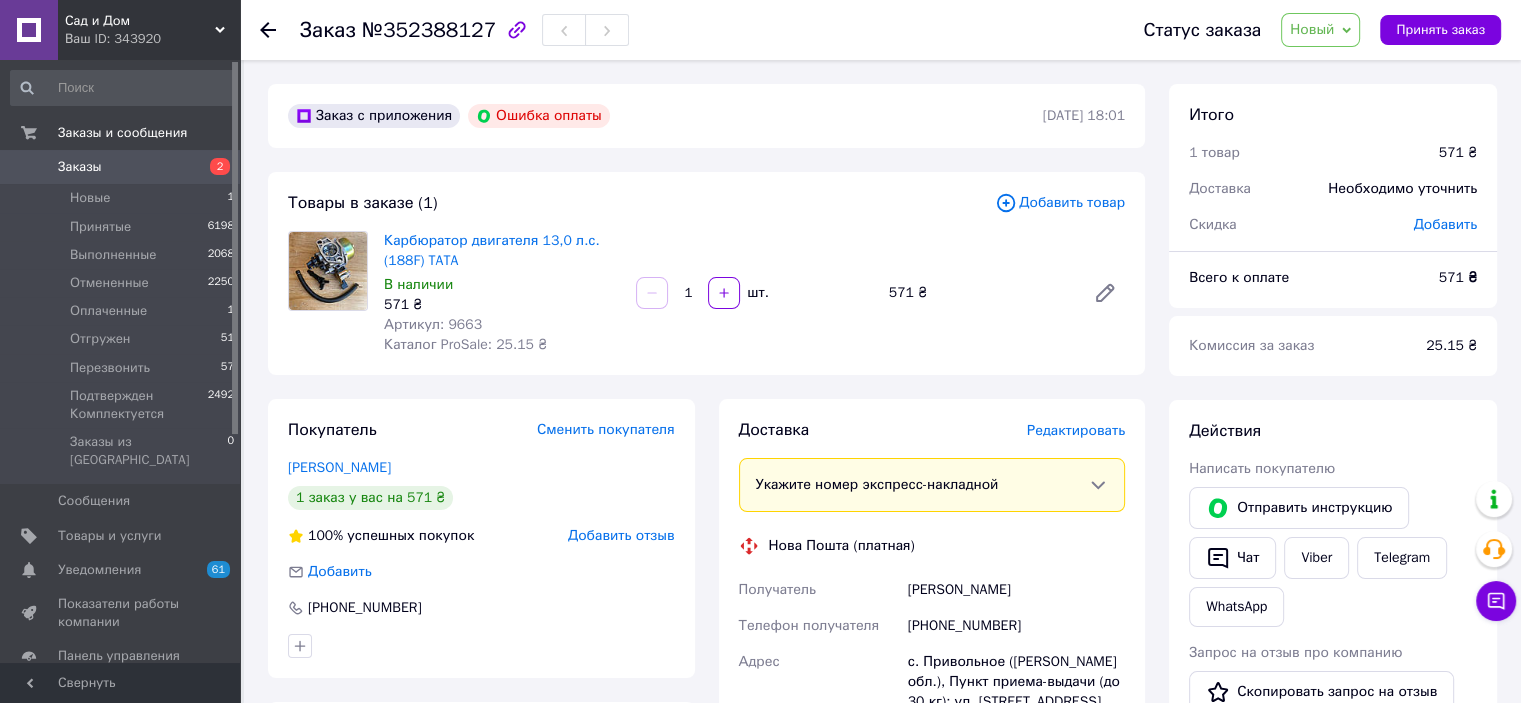 click 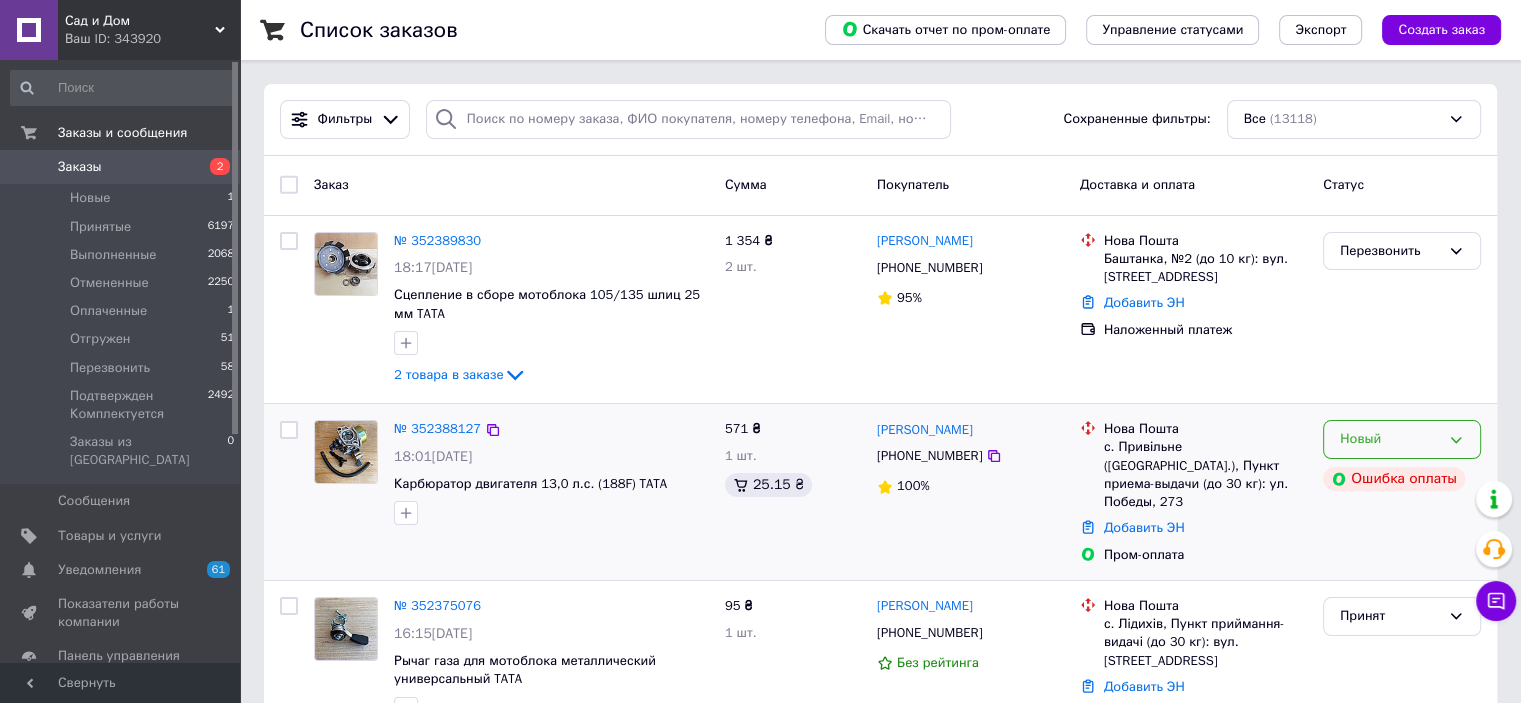 click on "Новый" at bounding box center [1390, 439] 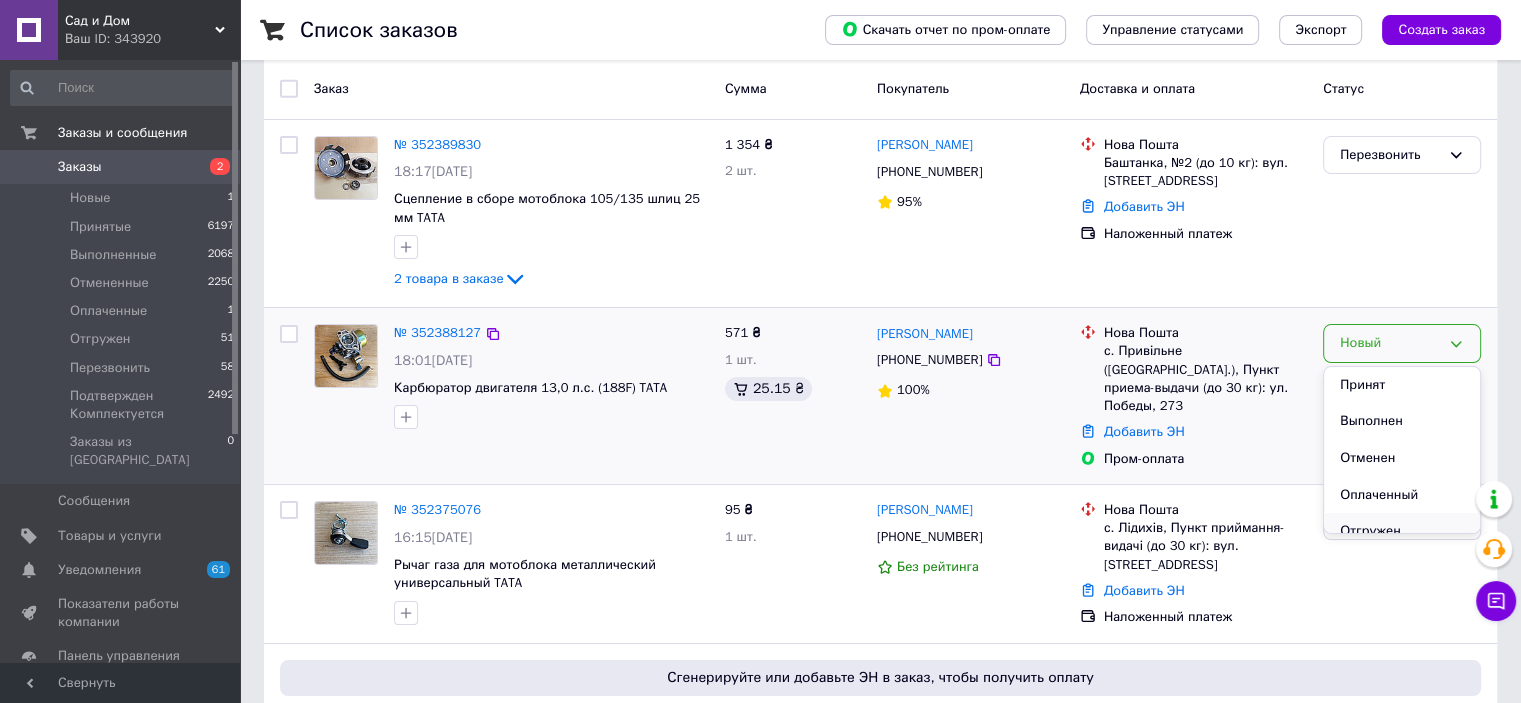 scroll, scrollTop: 200, scrollLeft: 0, axis: vertical 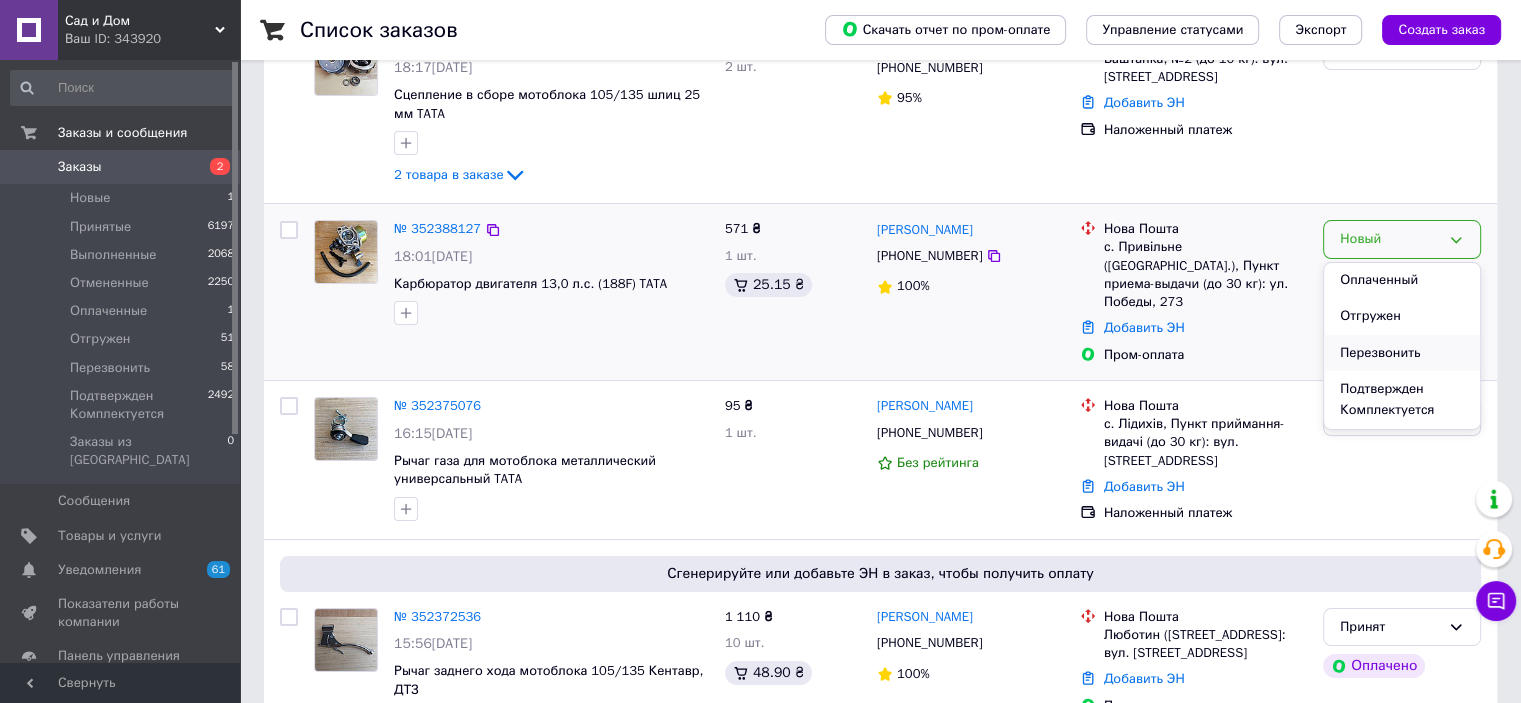 click on "Перезвонить" at bounding box center (1402, 353) 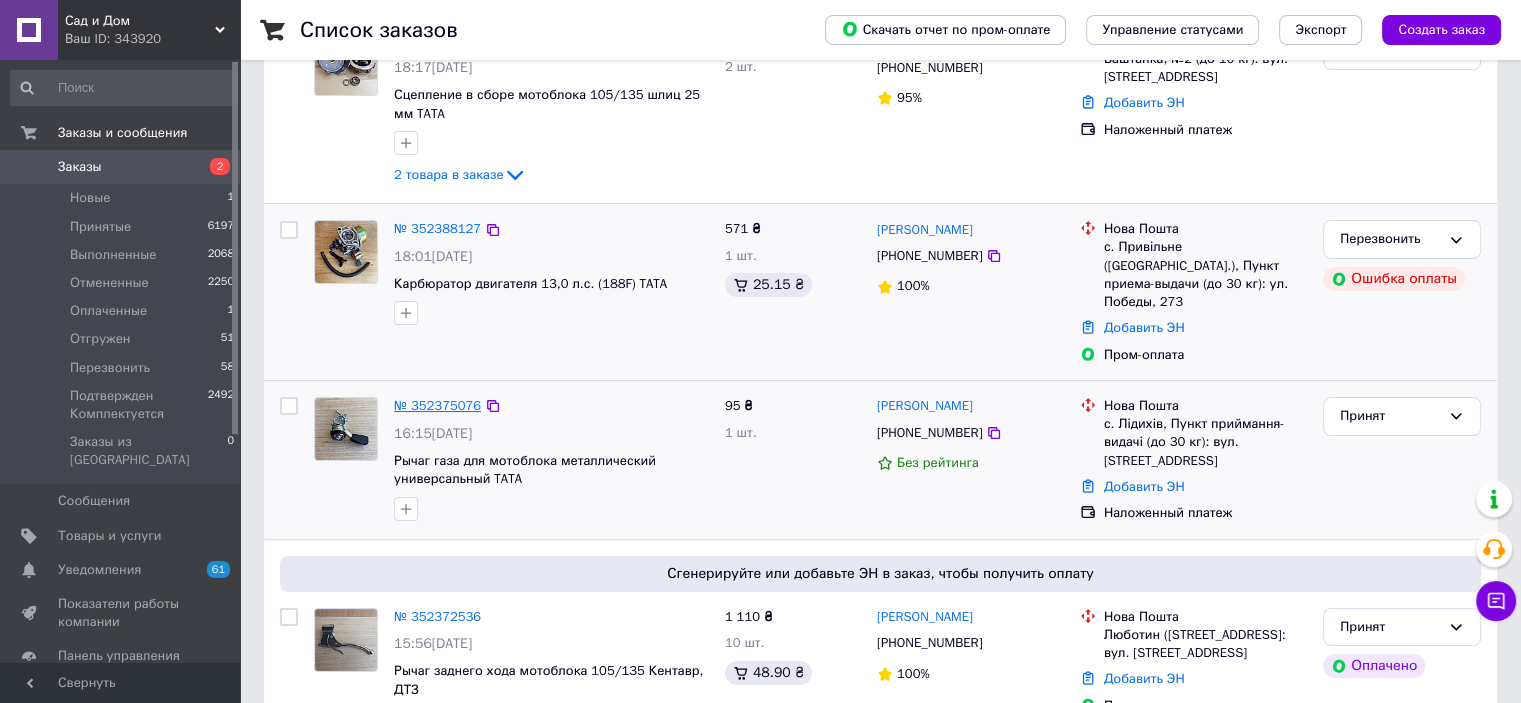 click on "№ 352375076" at bounding box center [437, 405] 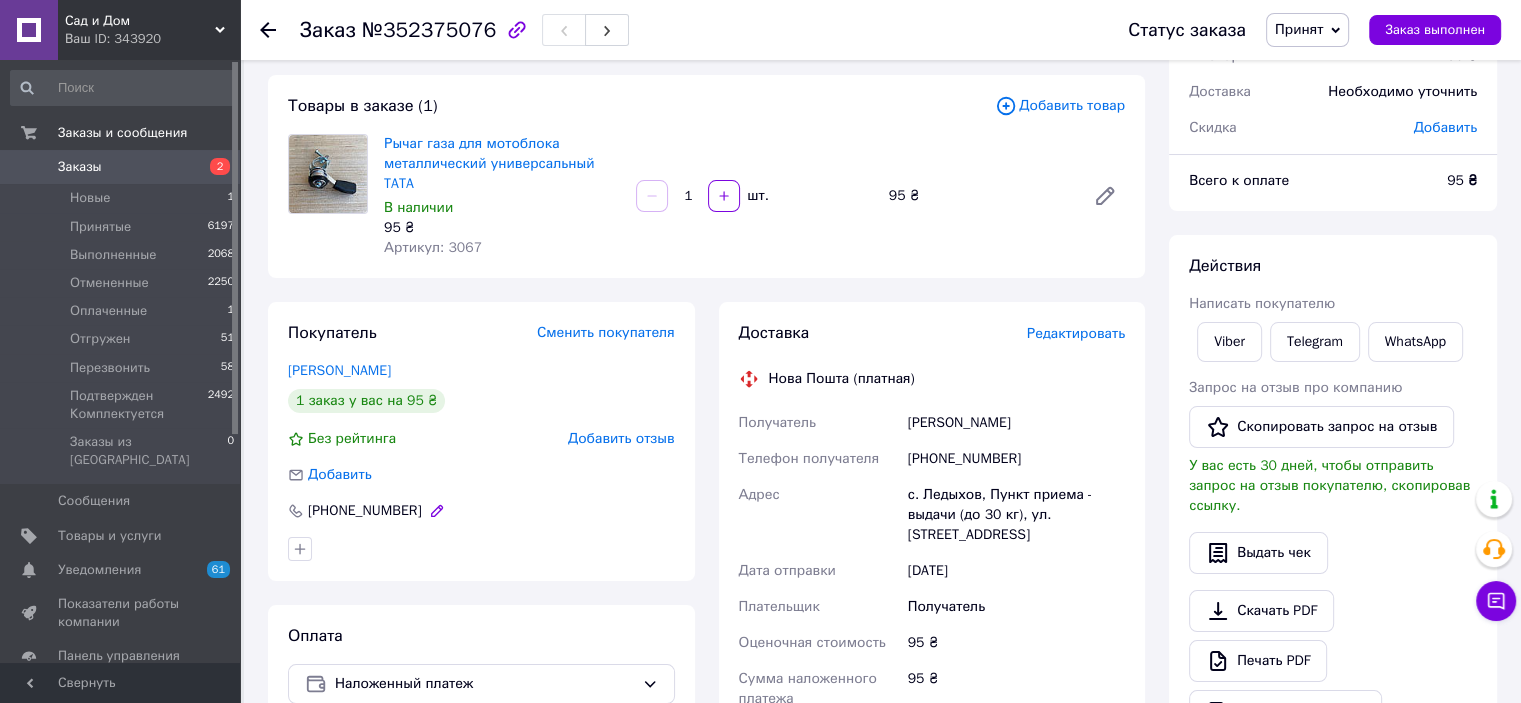 scroll, scrollTop: 0, scrollLeft: 0, axis: both 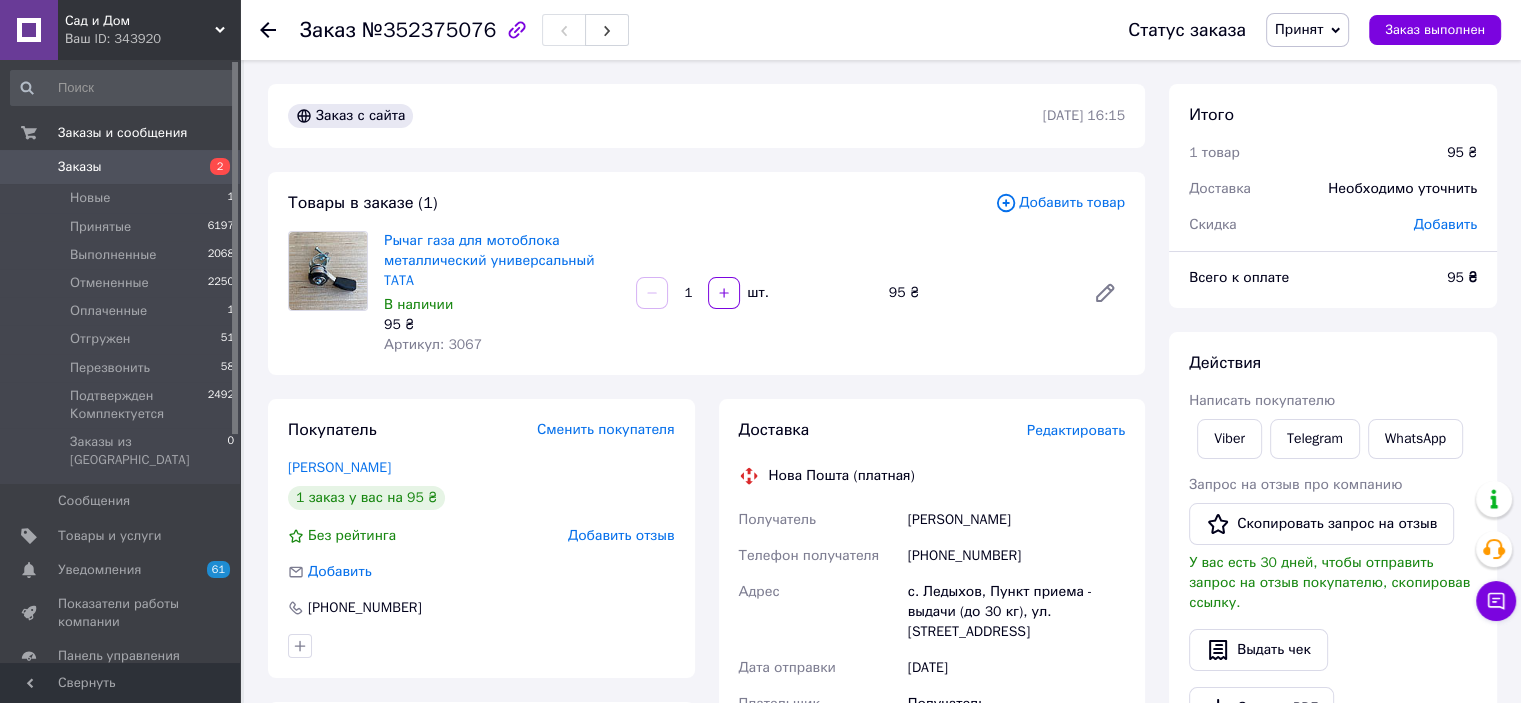 click 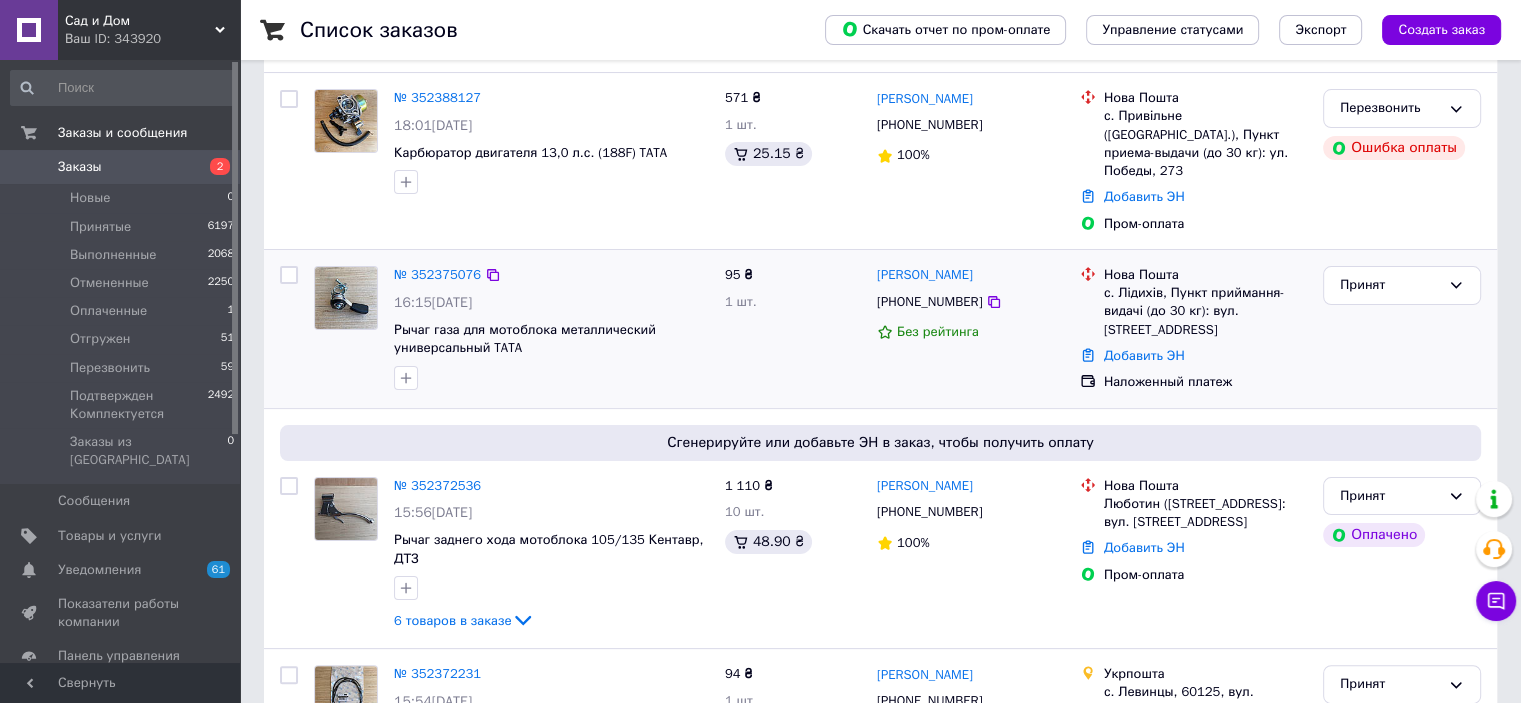 scroll, scrollTop: 400, scrollLeft: 0, axis: vertical 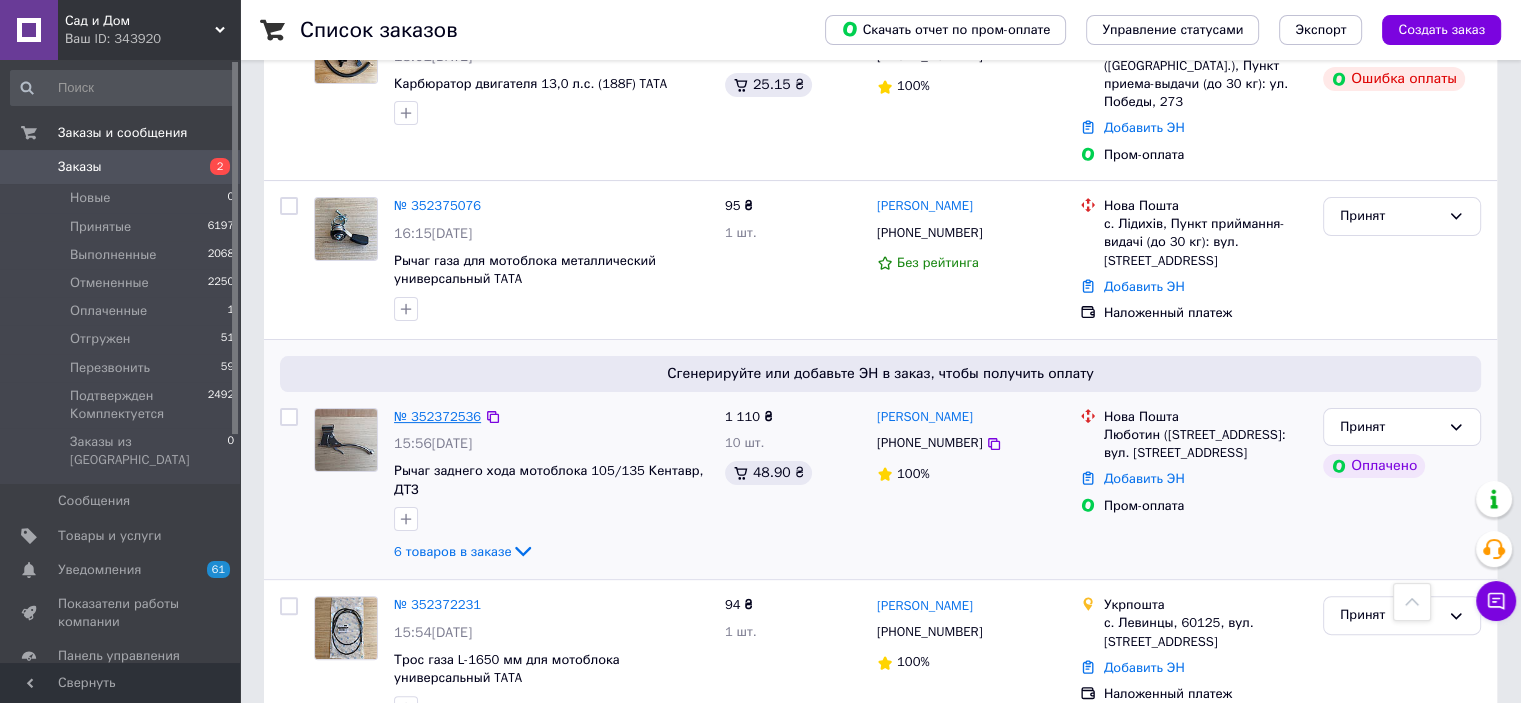click on "№ 352372536" at bounding box center (437, 416) 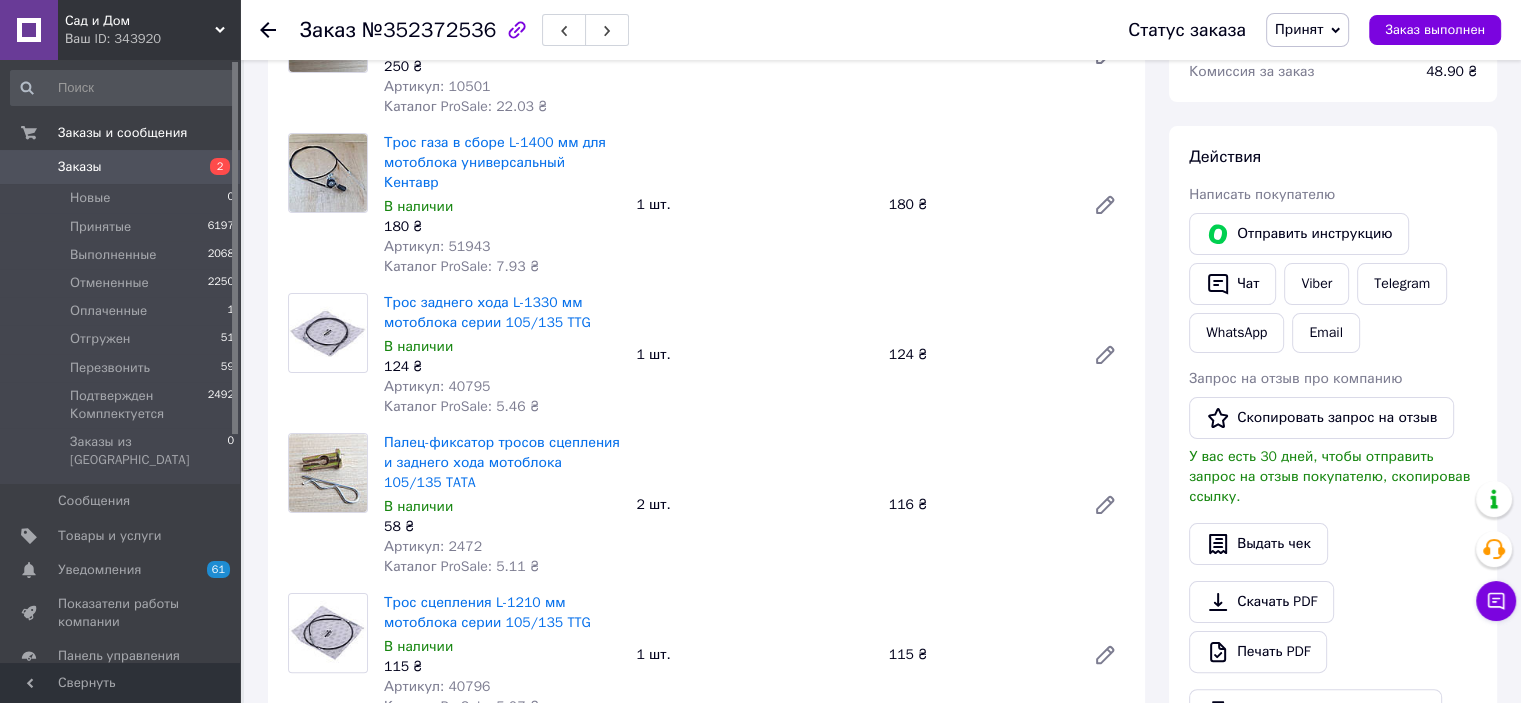 scroll, scrollTop: 0, scrollLeft: 0, axis: both 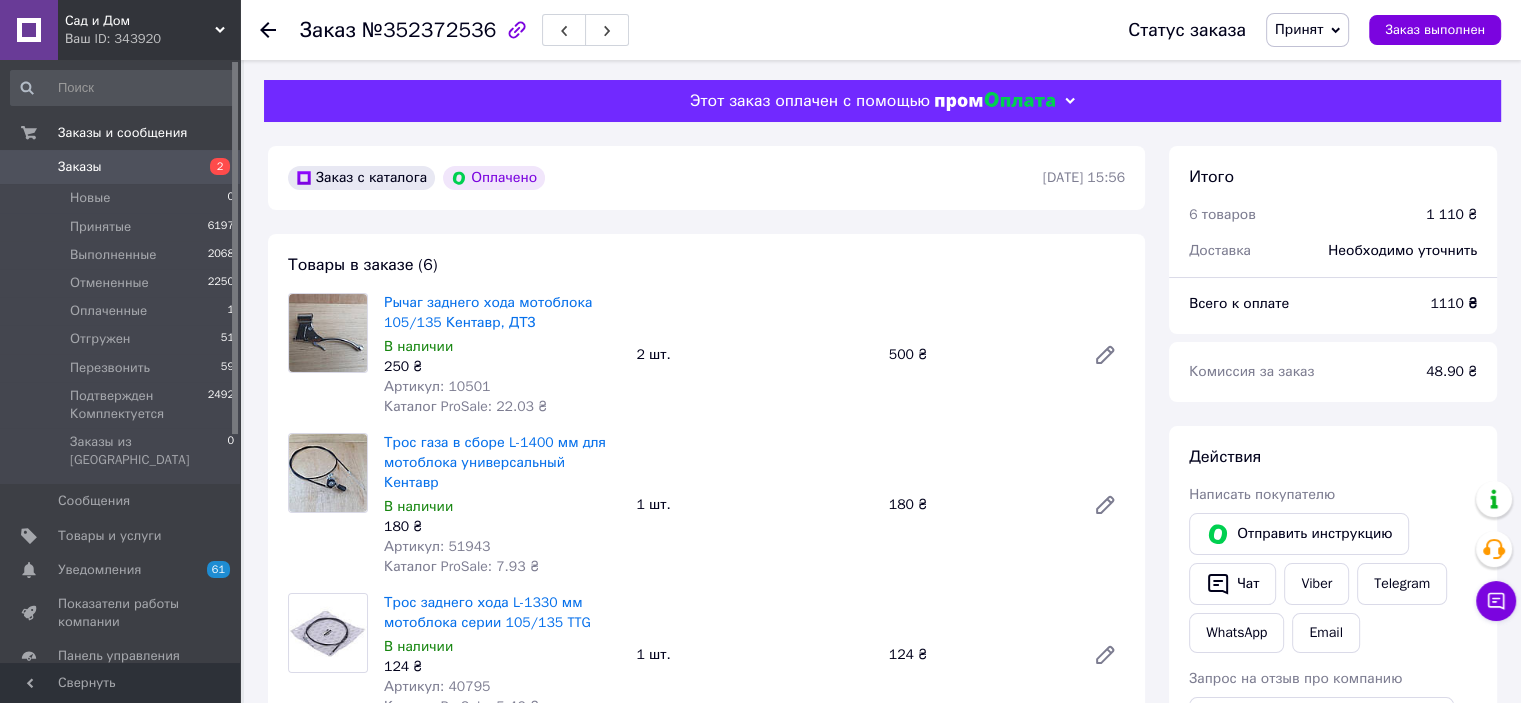 click 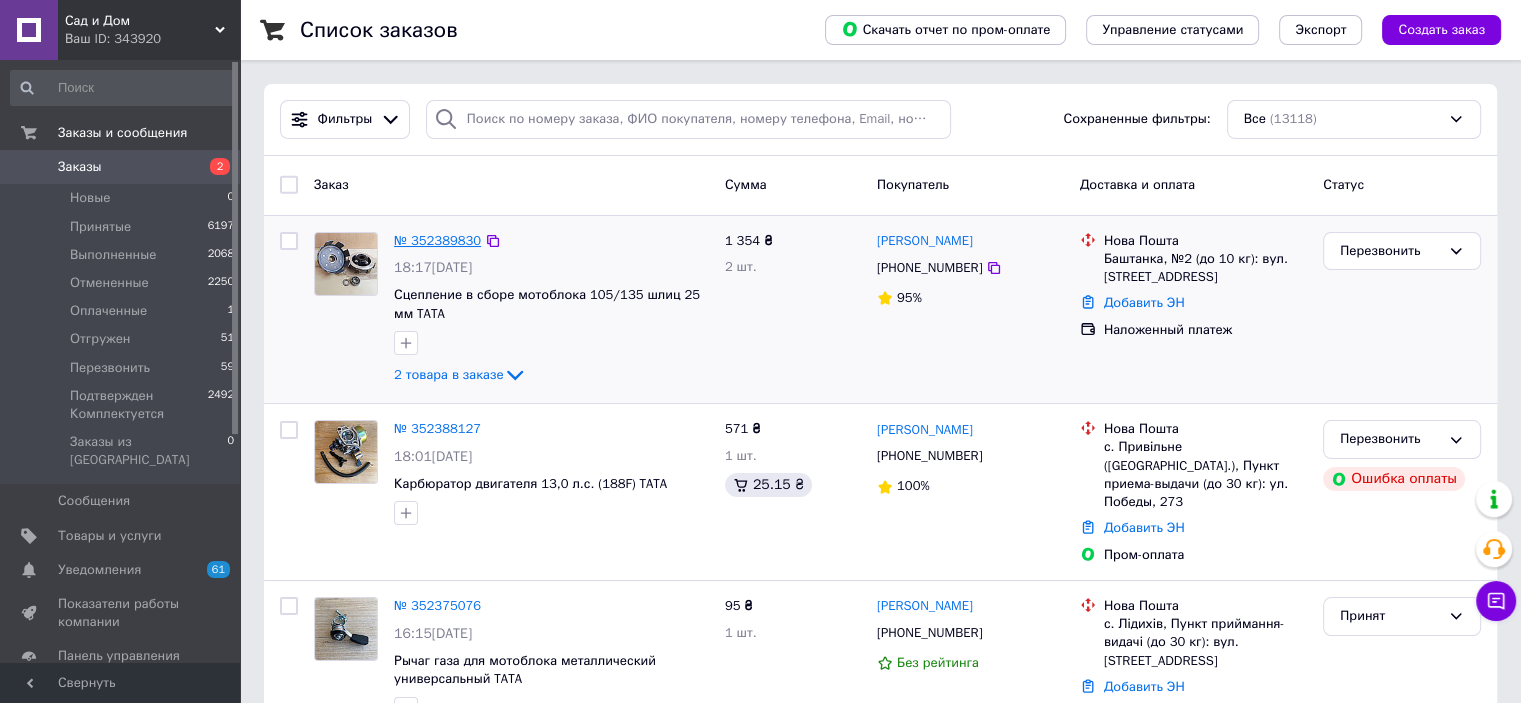 click on "№ 352389830" at bounding box center (437, 240) 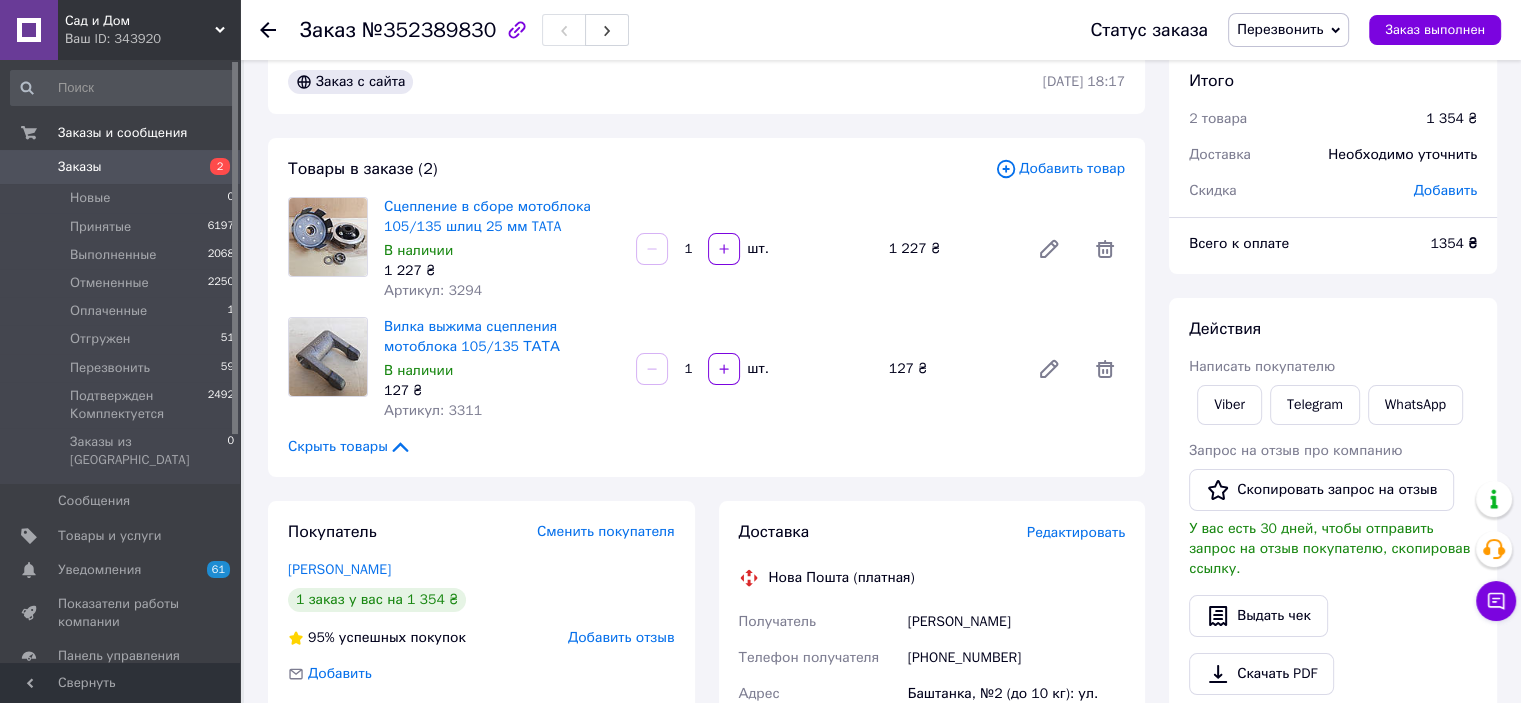 scroll, scrollTop: 0, scrollLeft: 0, axis: both 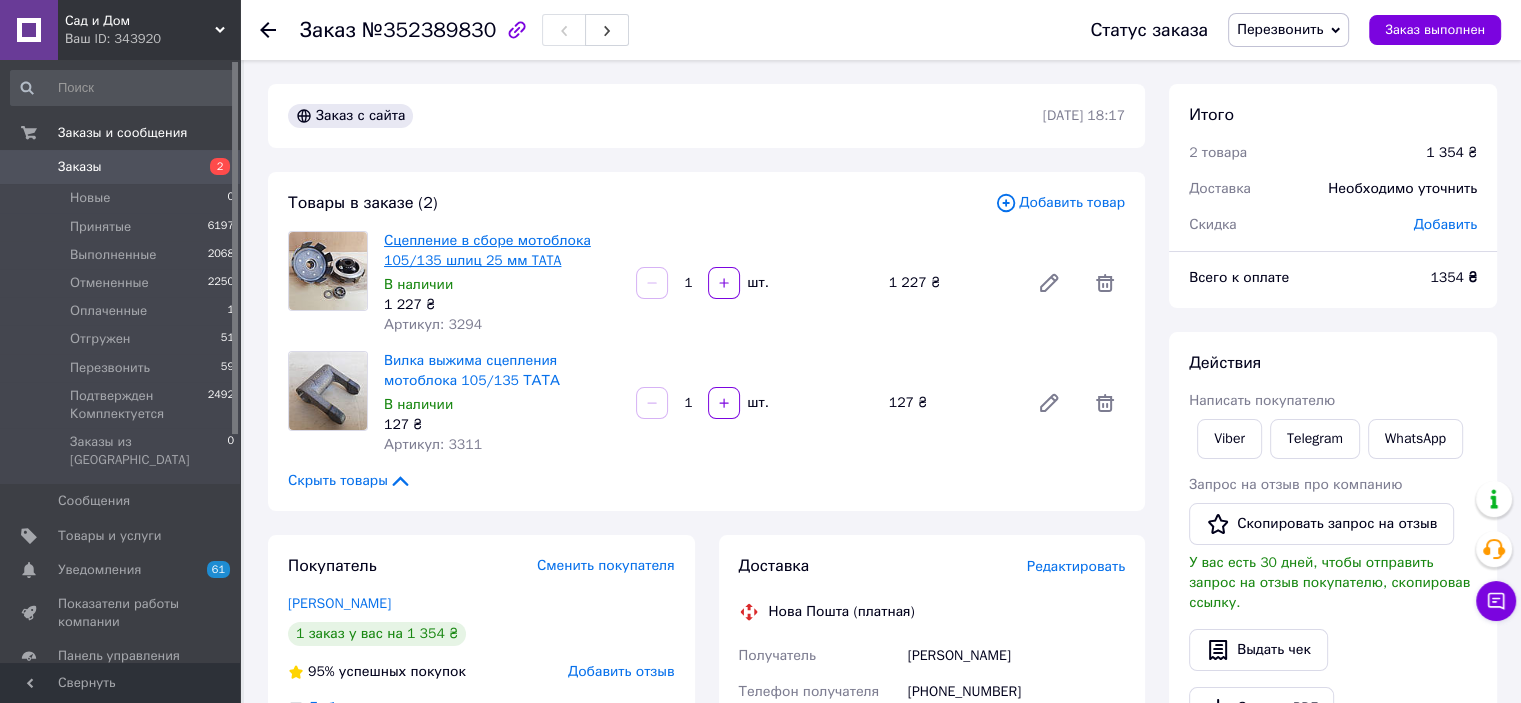 click on "Сцепление в сборе мотоблока 105/135 шлиц 25 мм TATA" at bounding box center (487, 250) 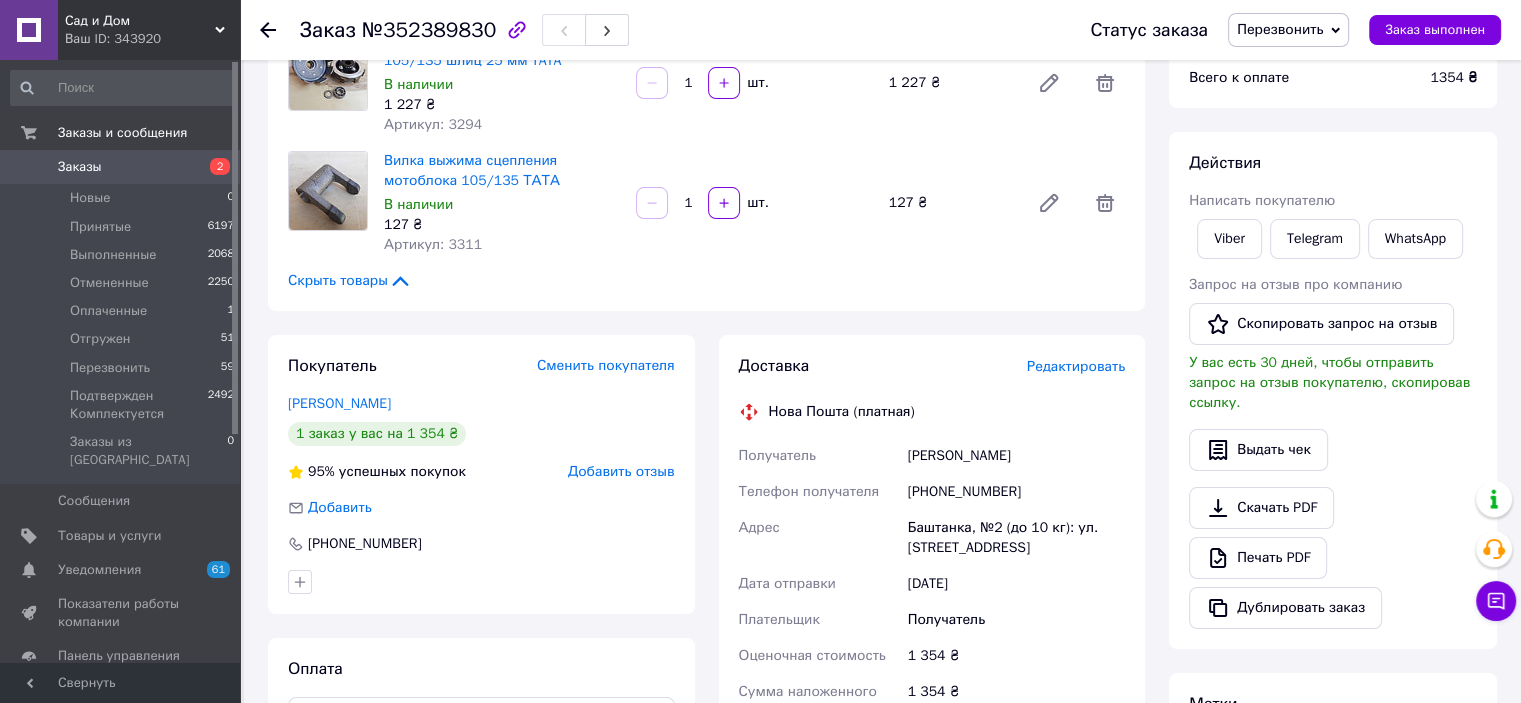 scroll, scrollTop: 0, scrollLeft: 0, axis: both 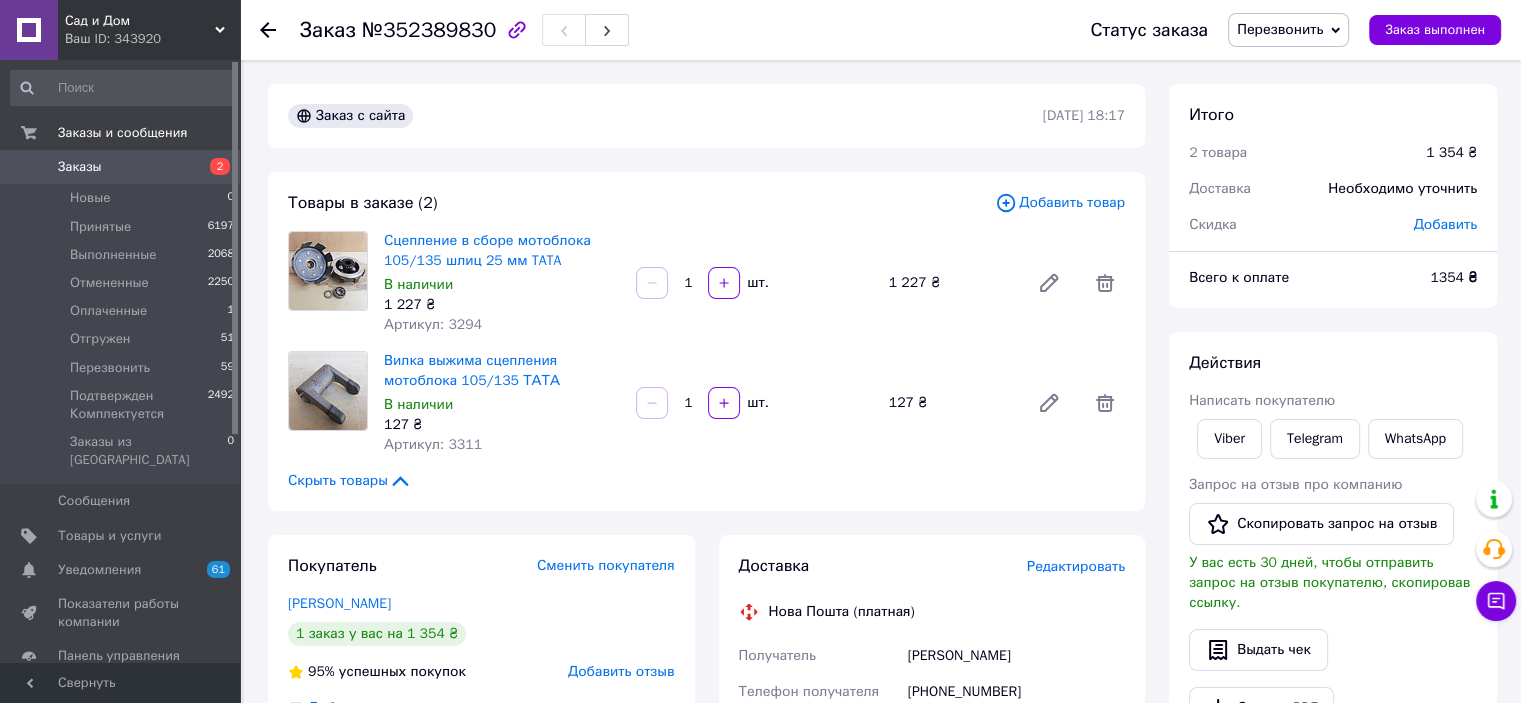 click 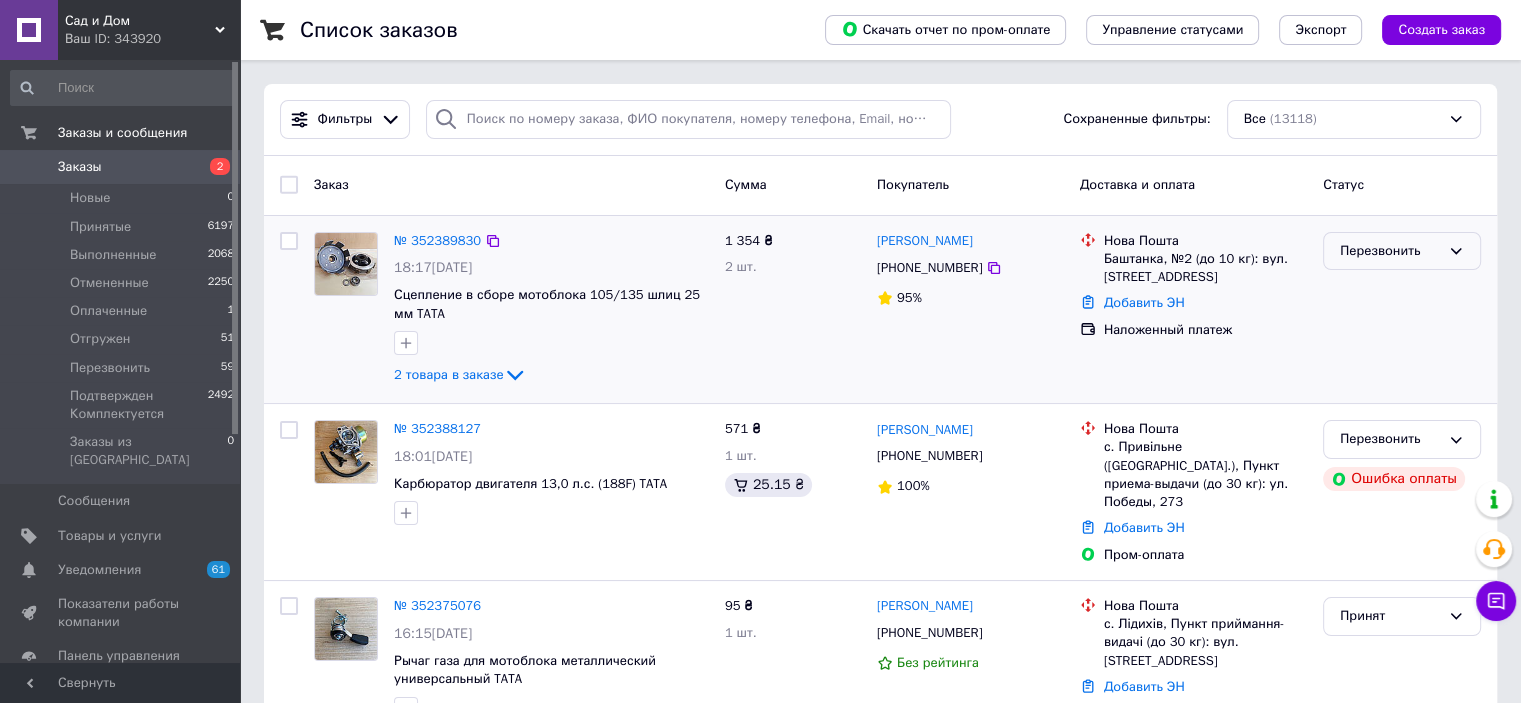 click on "Перезвонить" at bounding box center (1390, 251) 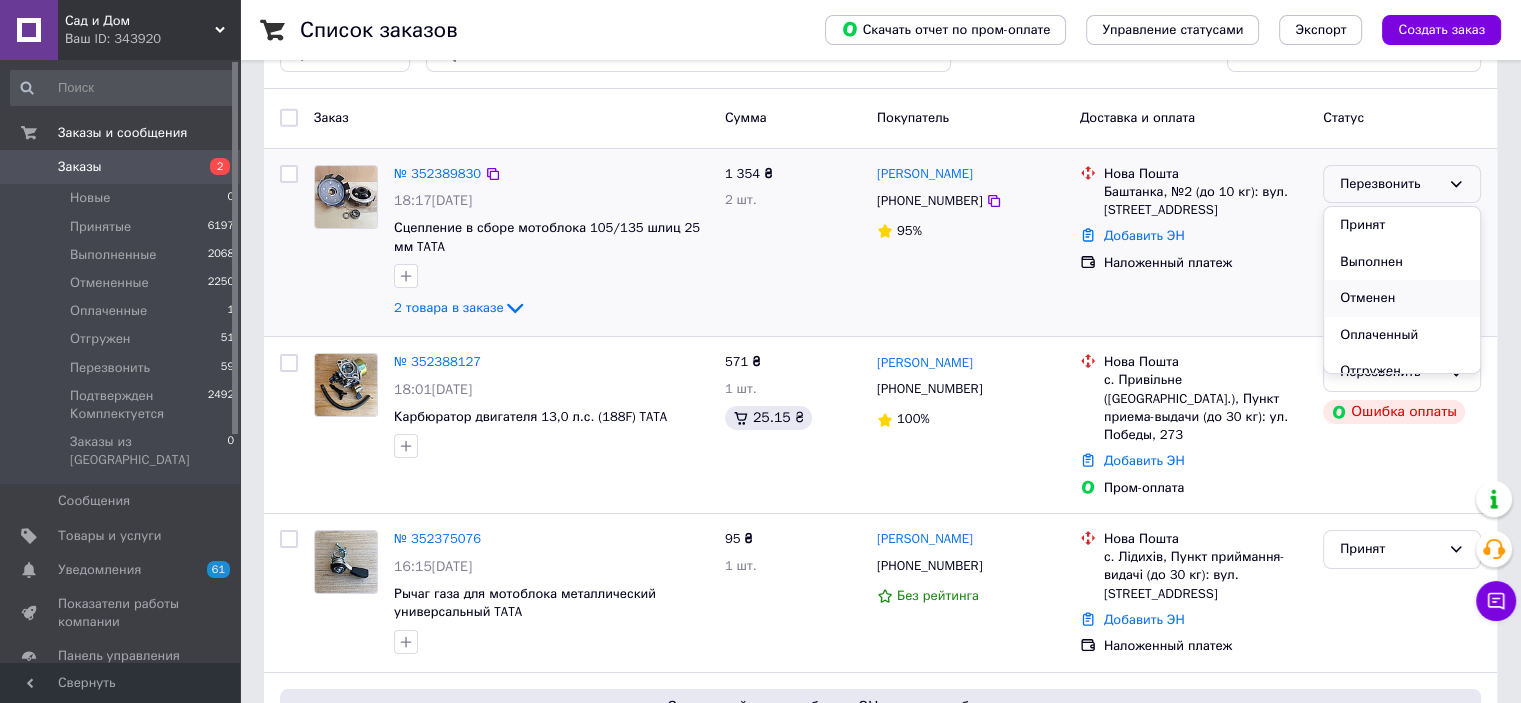 scroll, scrollTop: 200, scrollLeft: 0, axis: vertical 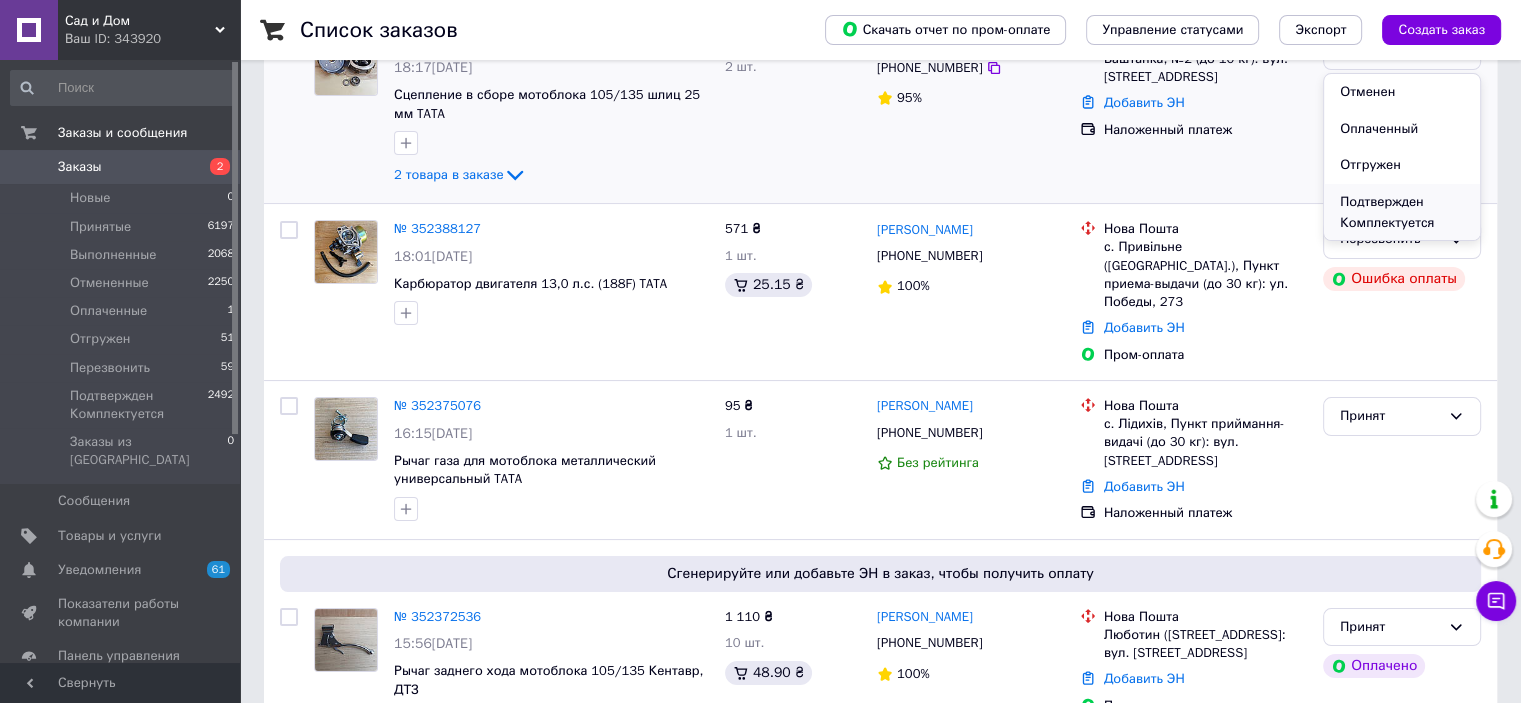 click on "Подтвержден Комплектуется" at bounding box center [1402, 212] 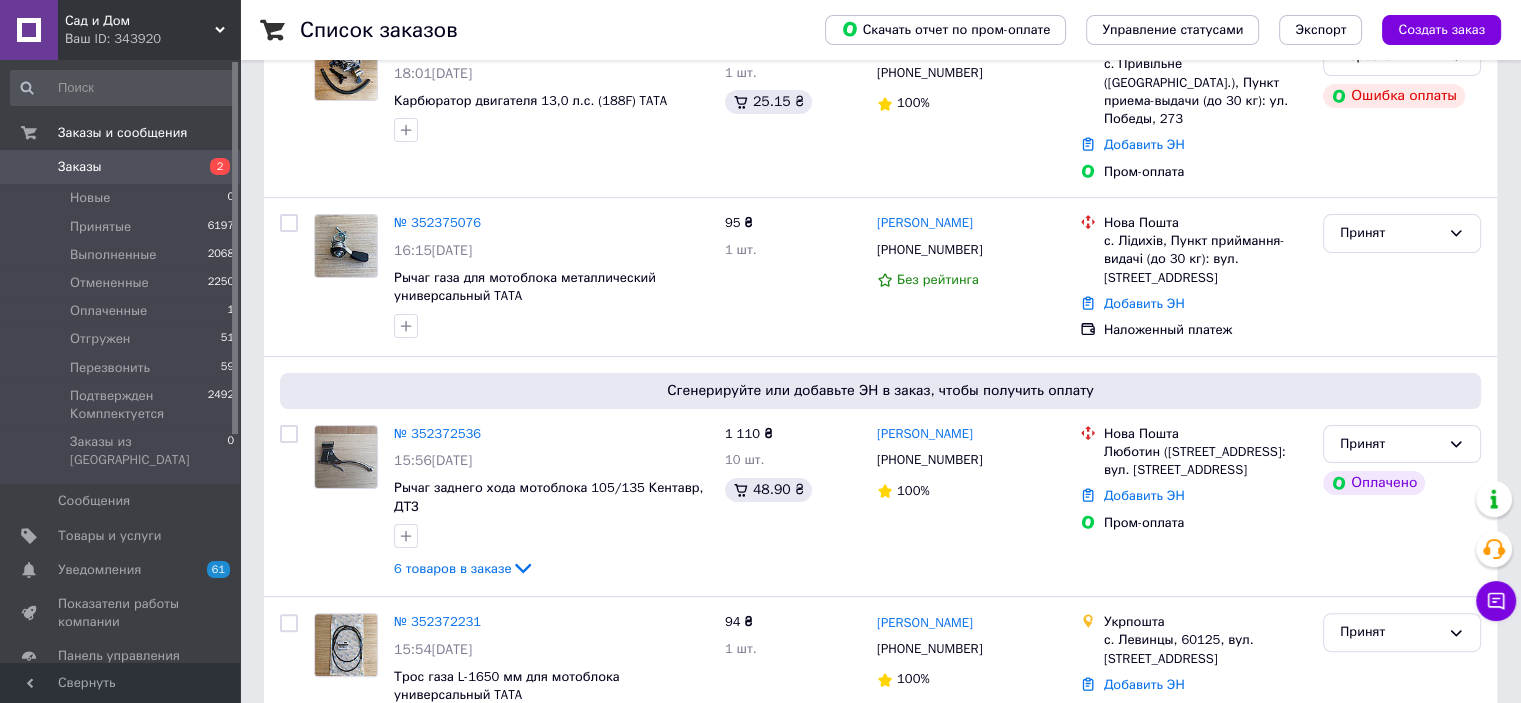 scroll, scrollTop: 500, scrollLeft: 0, axis: vertical 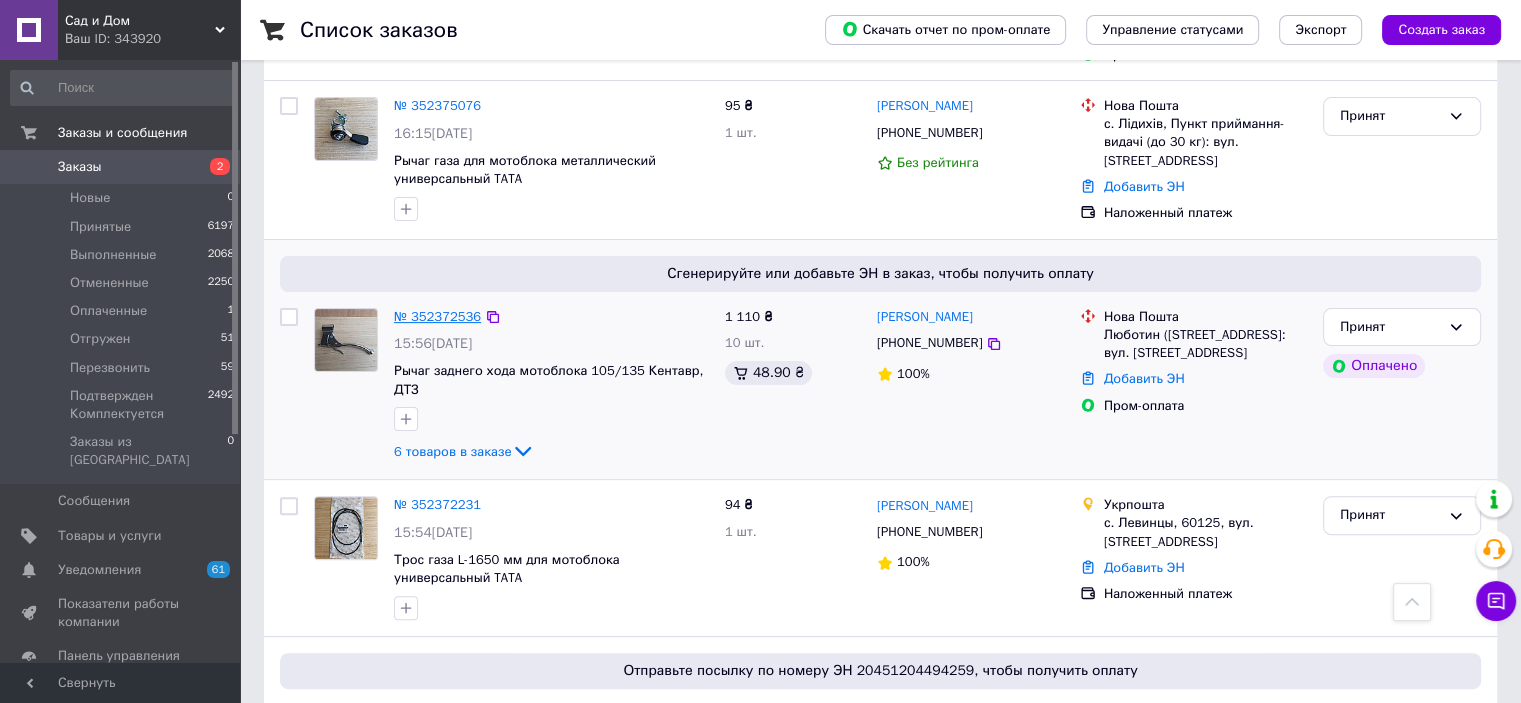 click on "№ 352372536" at bounding box center (437, 316) 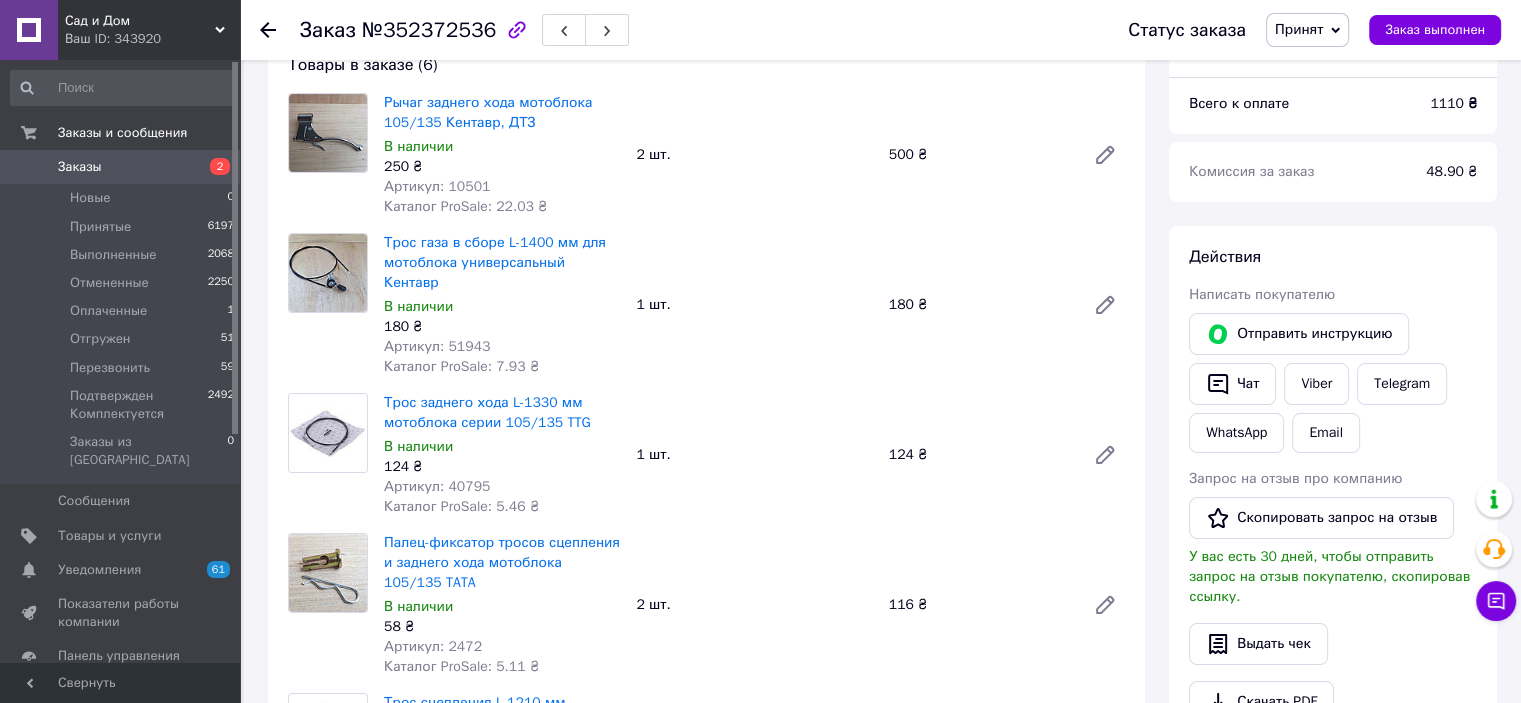 scroll, scrollTop: 0, scrollLeft: 0, axis: both 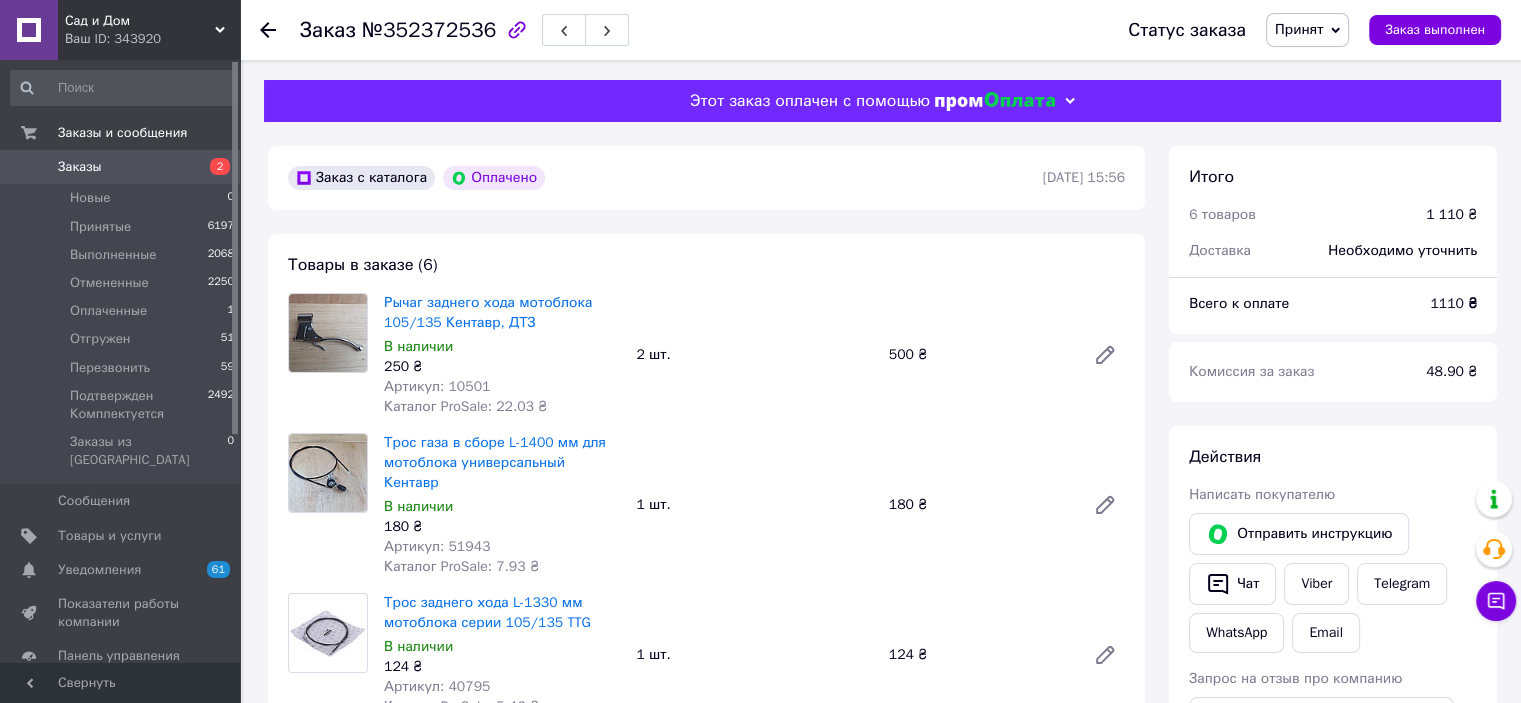 click 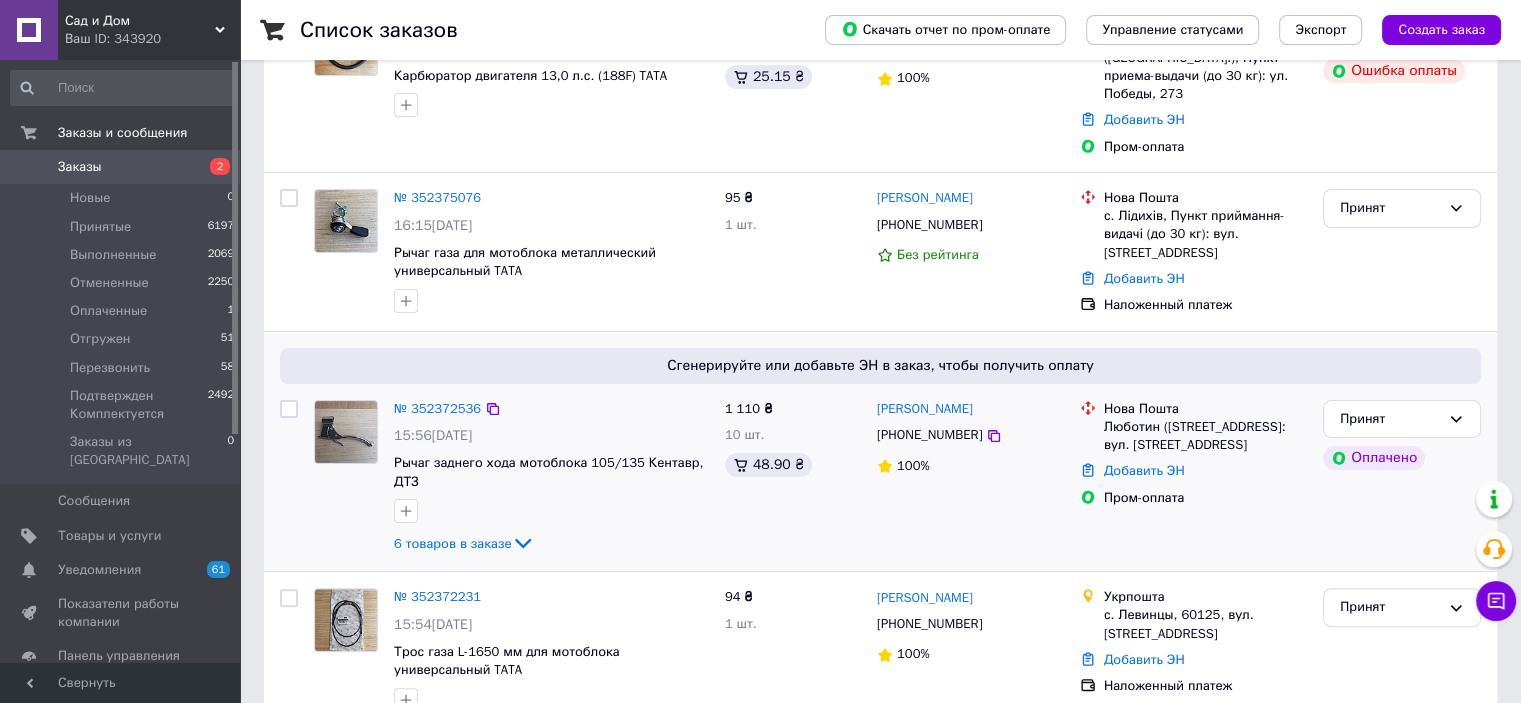 scroll, scrollTop: 500, scrollLeft: 0, axis: vertical 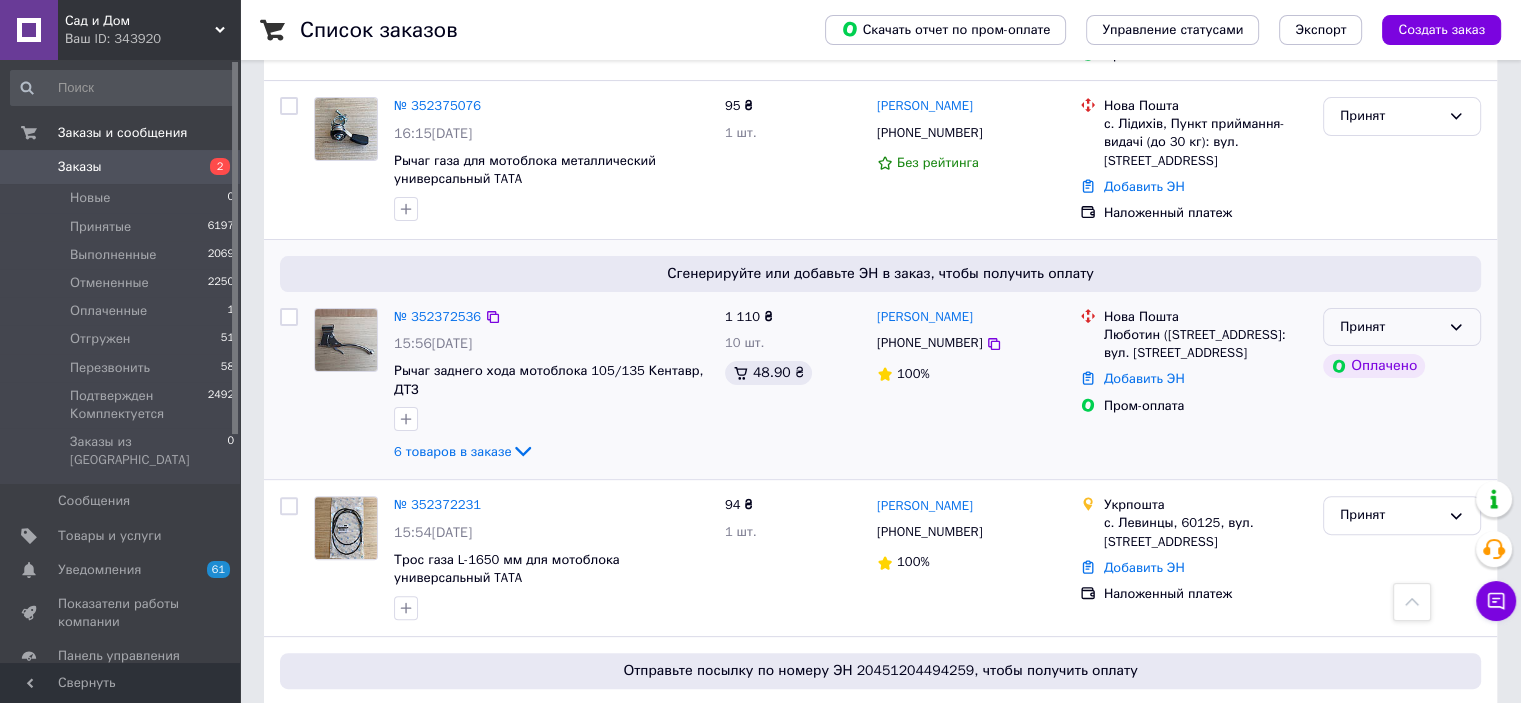 click on "Принят" at bounding box center (1390, 327) 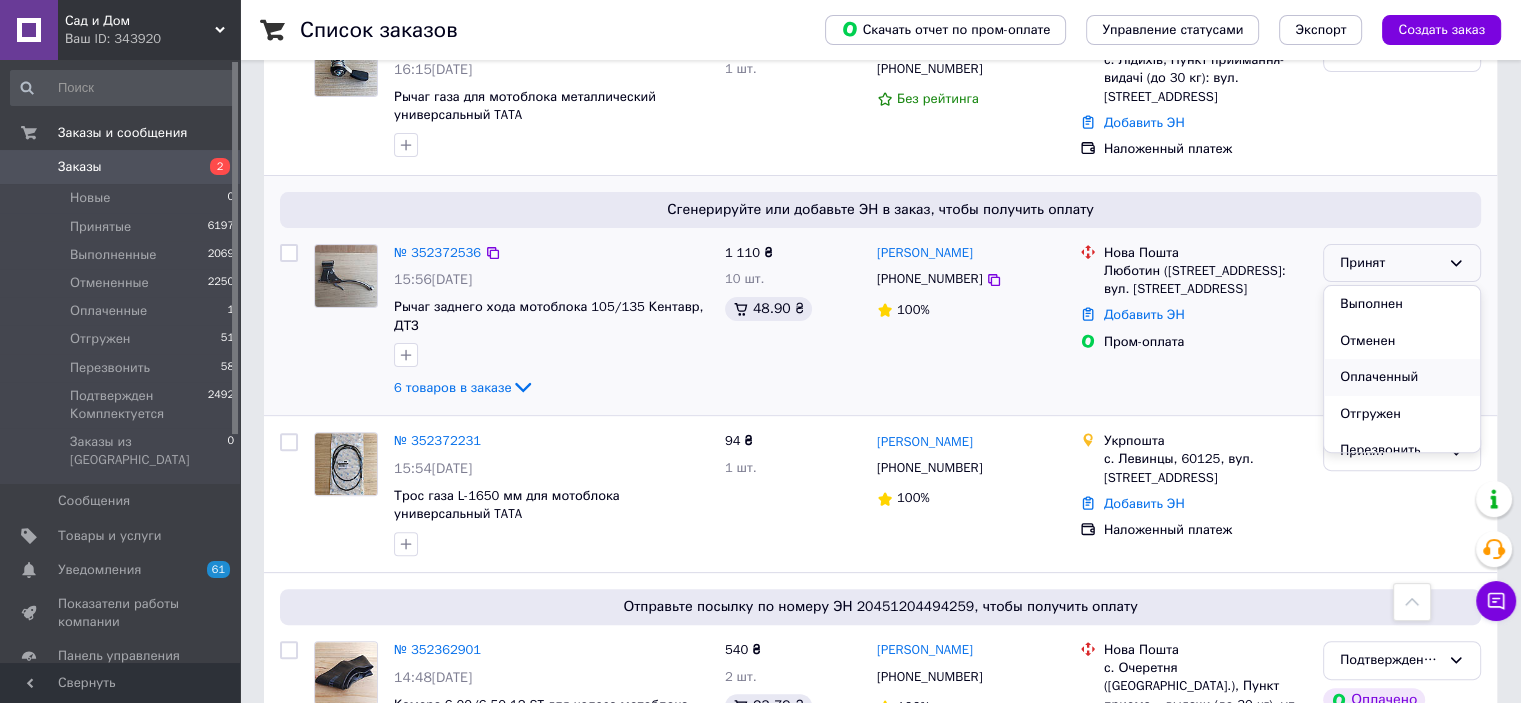 scroll, scrollTop: 600, scrollLeft: 0, axis: vertical 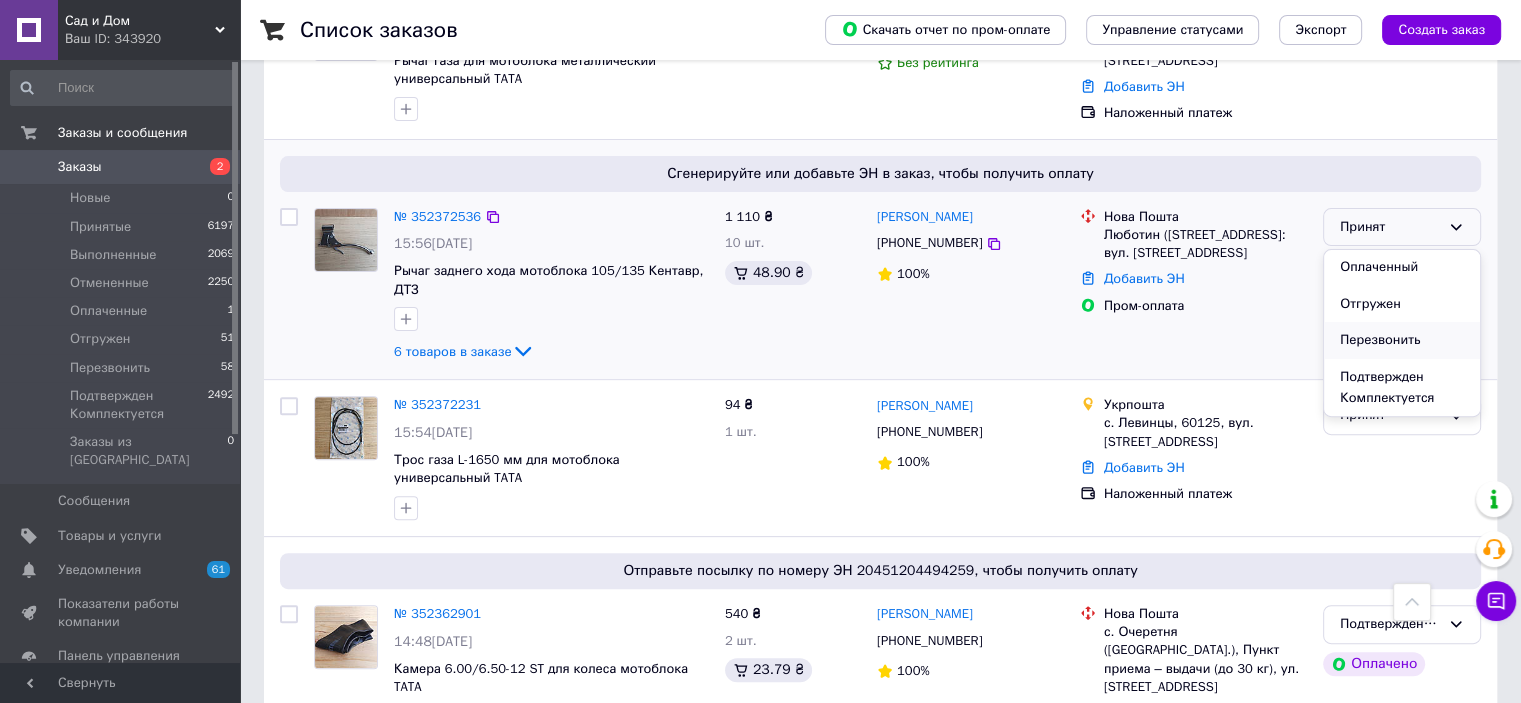 click on "Перезвонить" at bounding box center [1402, 340] 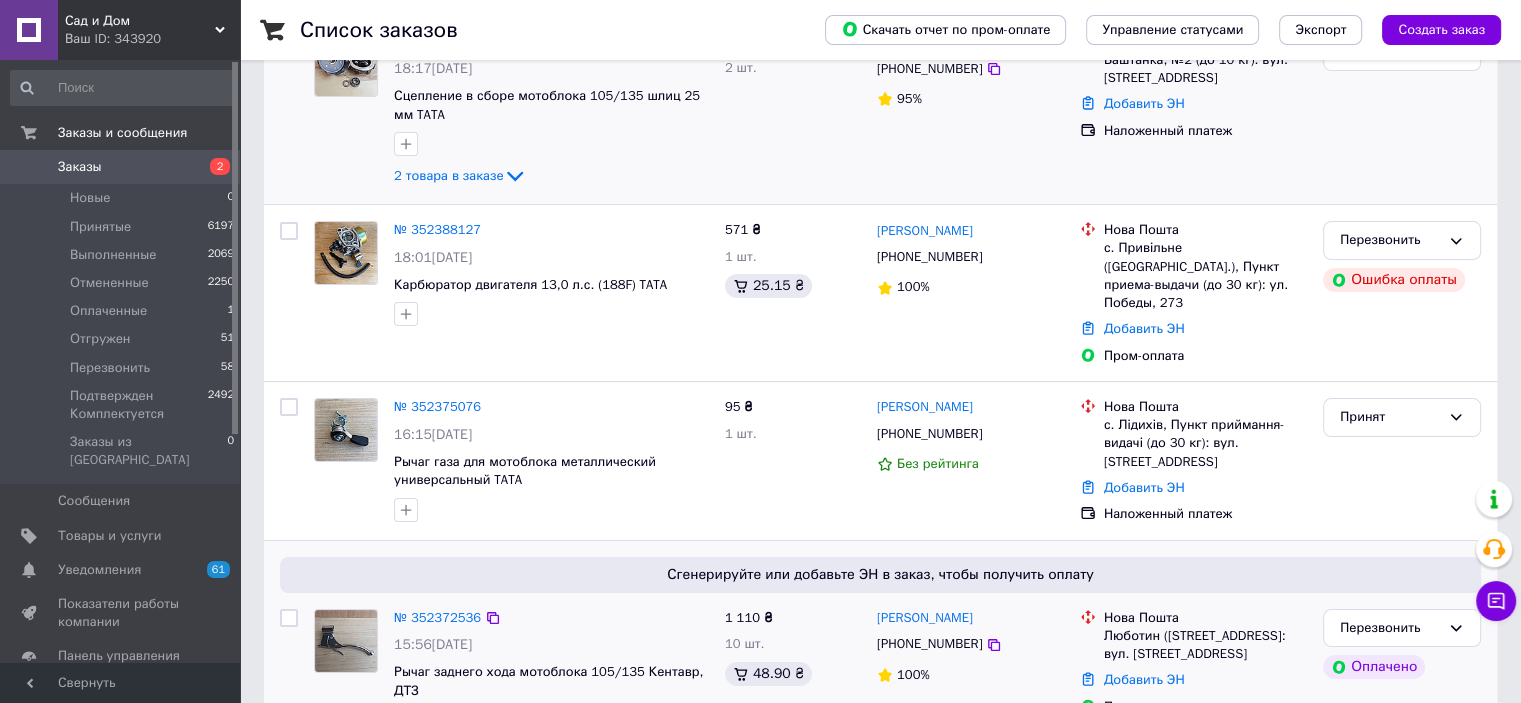 scroll, scrollTop: 200, scrollLeft: 0, axis: vertical 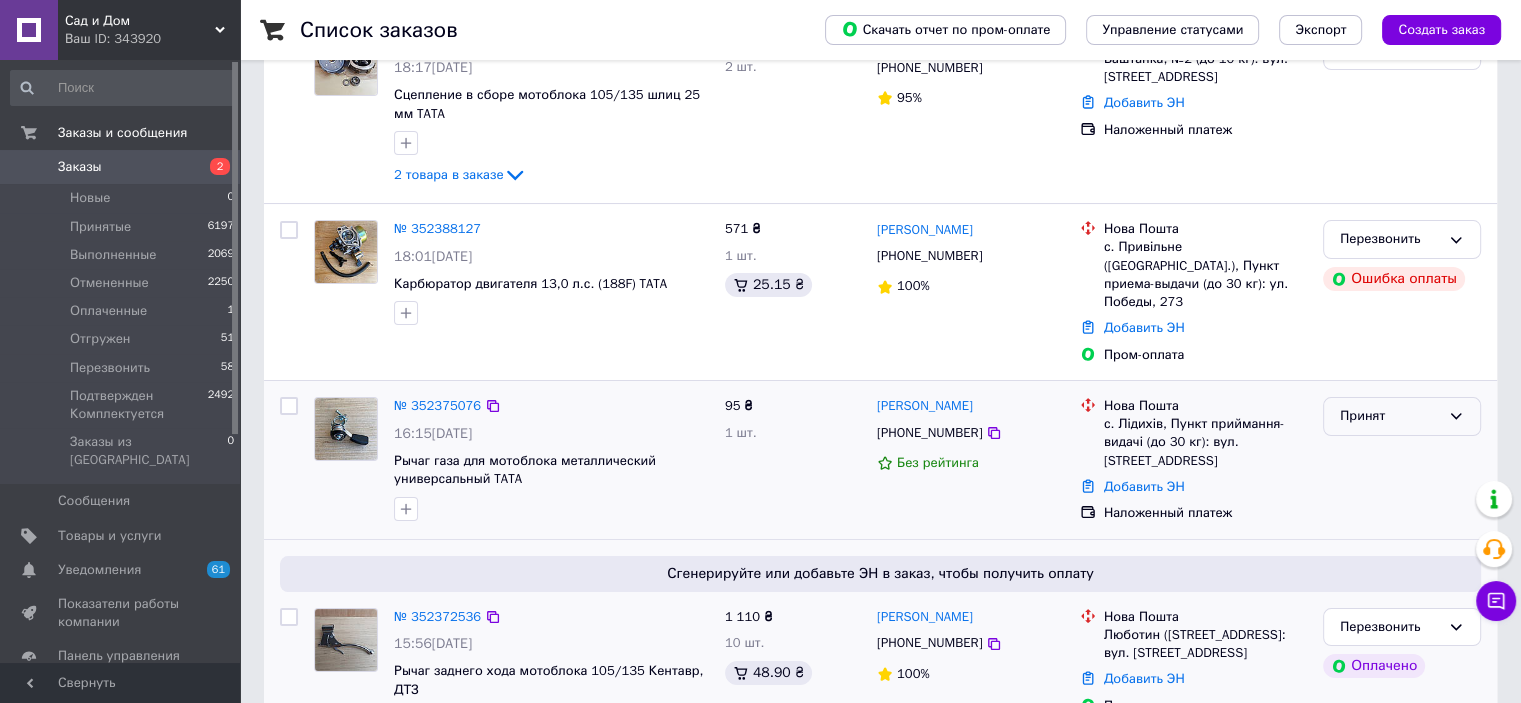 click on "Принят" at bounding box center [1390, 416] 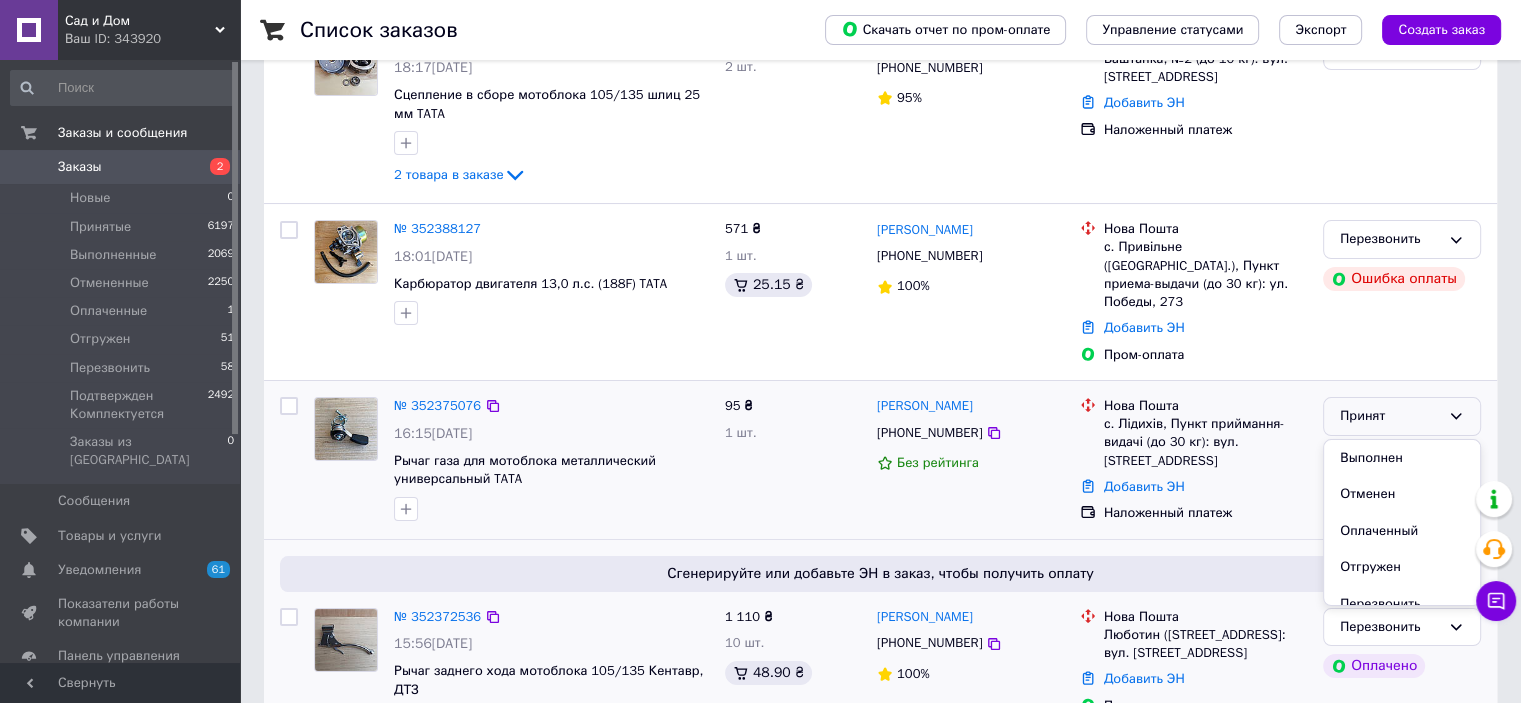 scroll, scrollTop: 300, scrollLeft: 0, axis: vertical 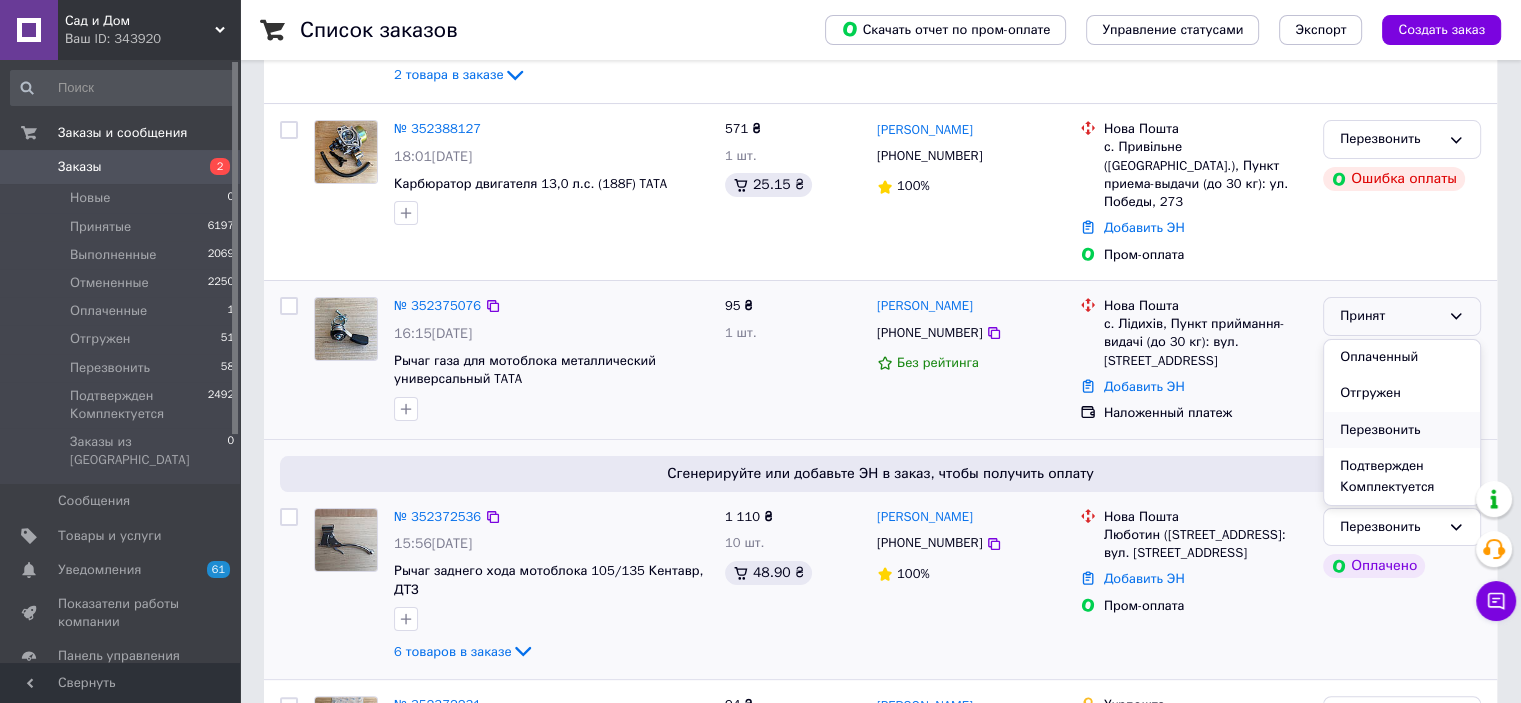 click on "Перезвонить" at bounding box center (1402, 430) 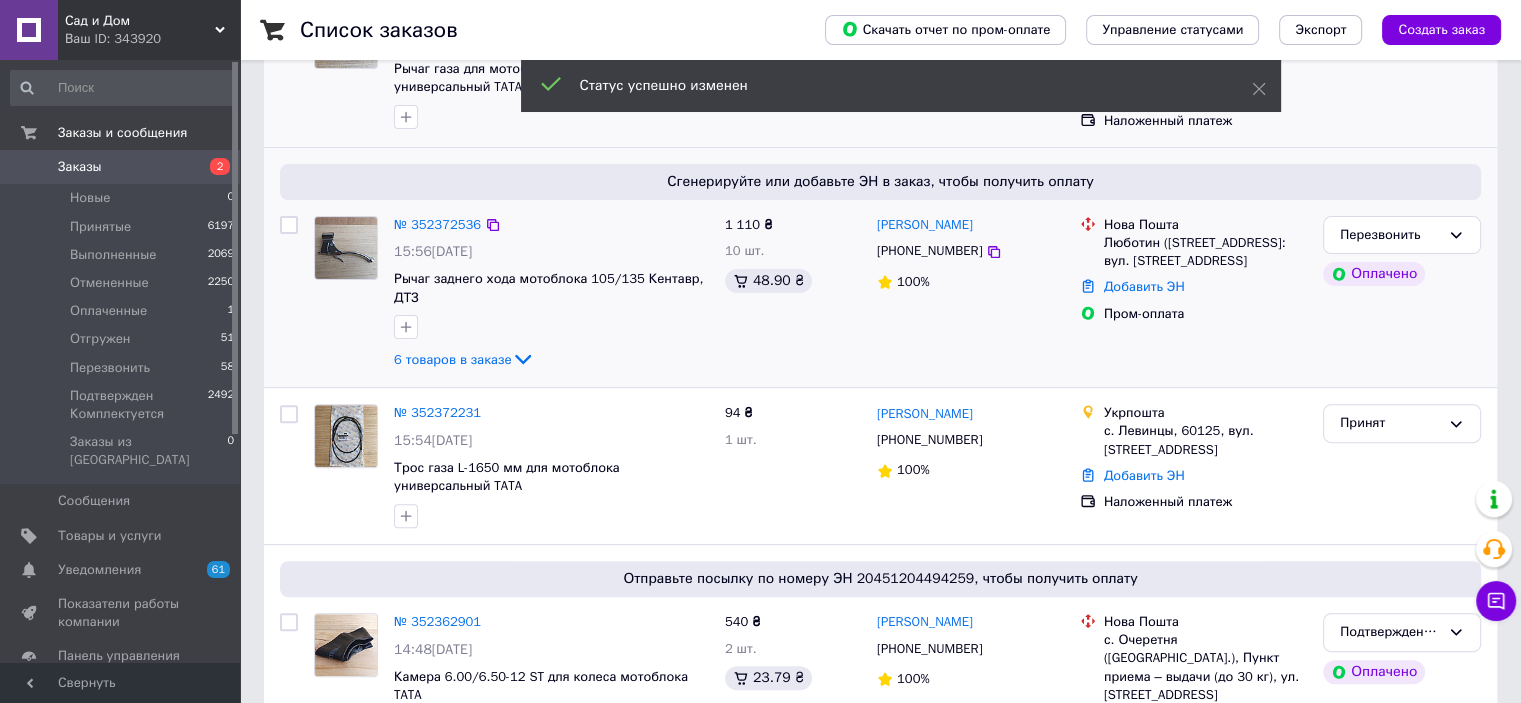 scroll, scrollTop: 600, scrollLeft: 0, axis: vertical 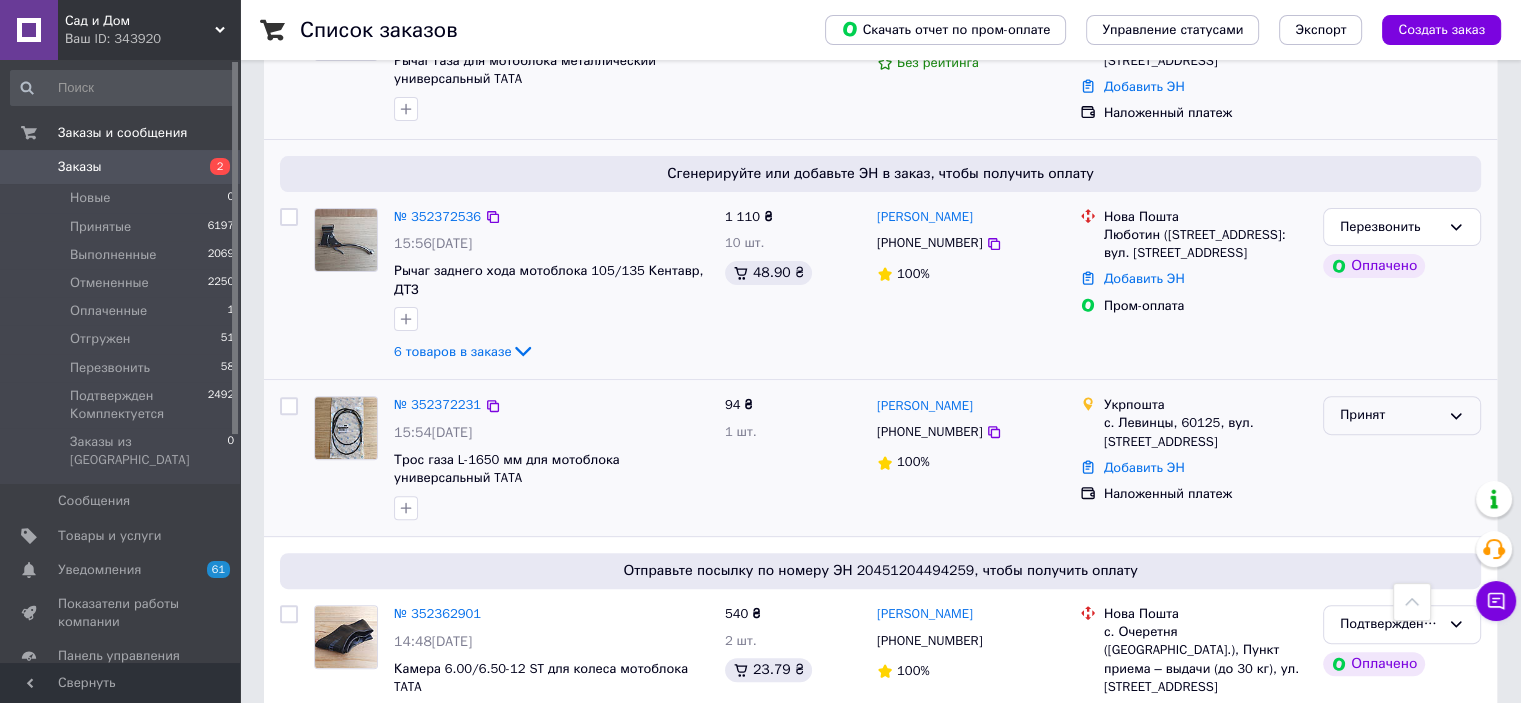 click on "Принят" at bounding box center (1390, 415) 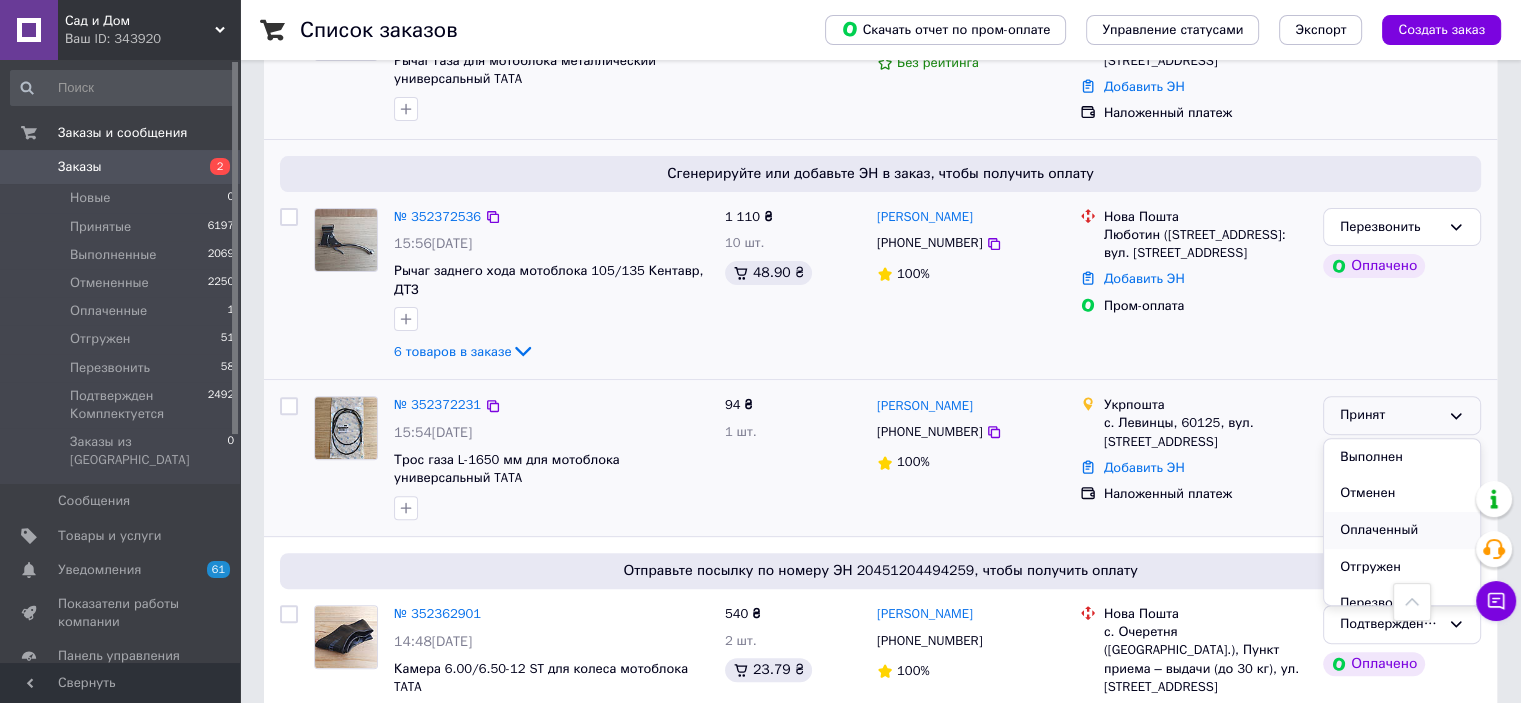 scroll, scrollTop: 74, scrollLeft: 0, axis: vertical 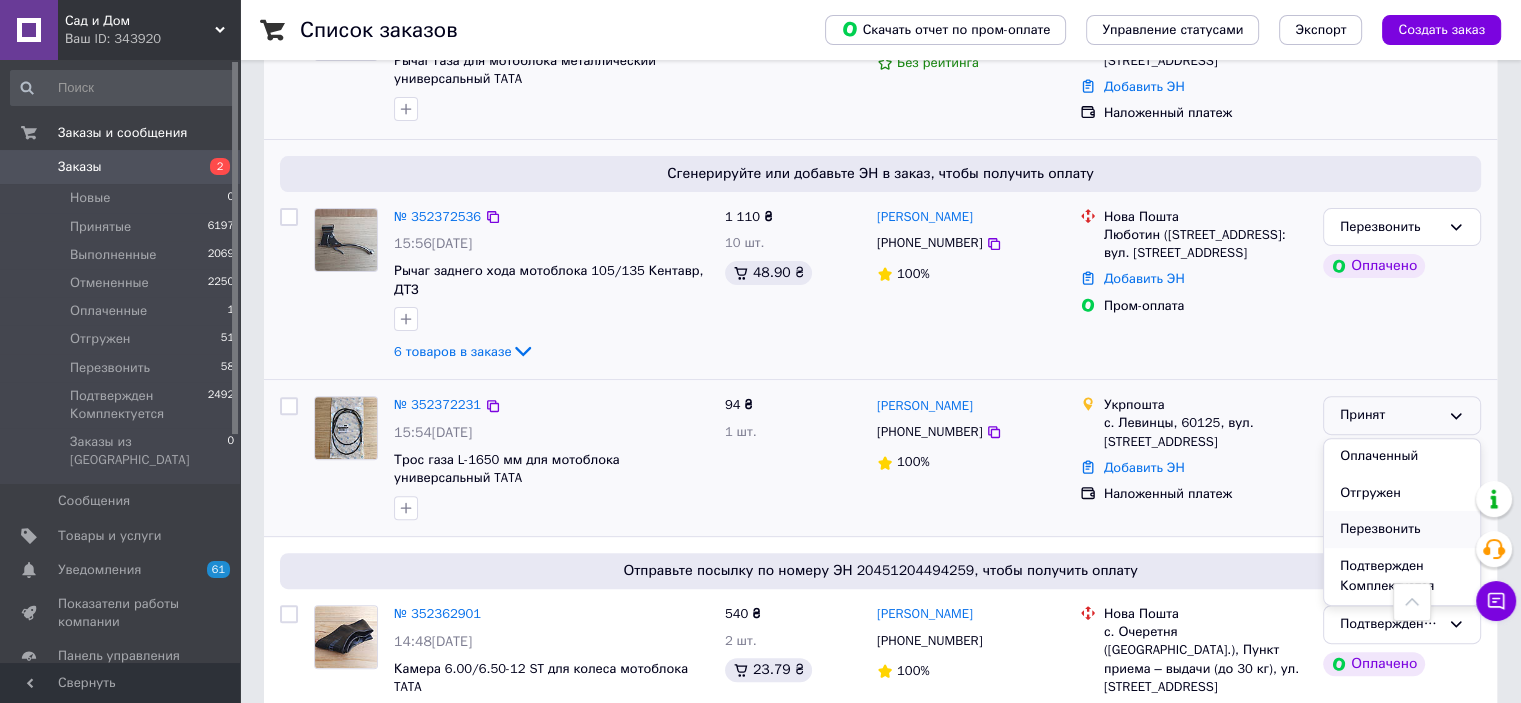 click on "Перезвонить" at bounding box center [1402, 529] 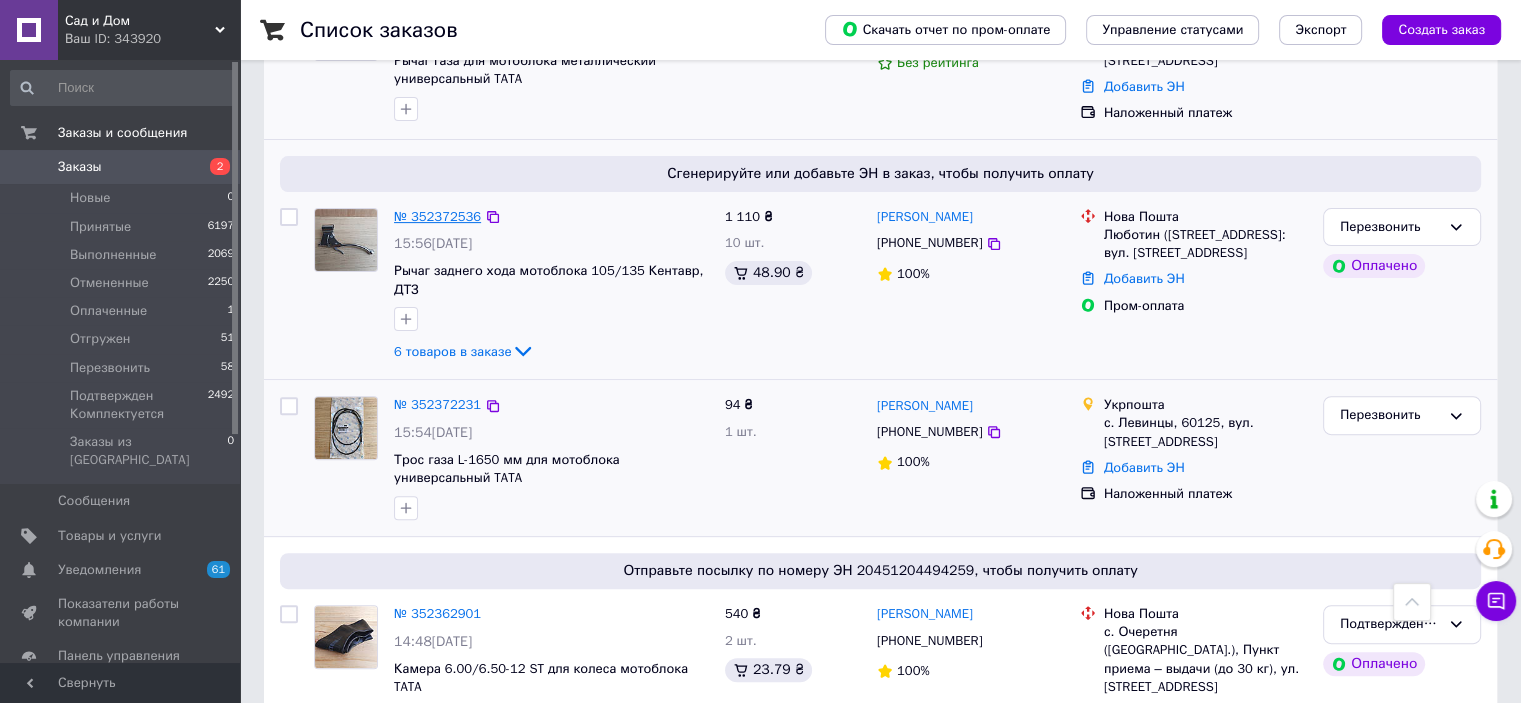 click on "№ 352372536" at bounding box center [437, 216] 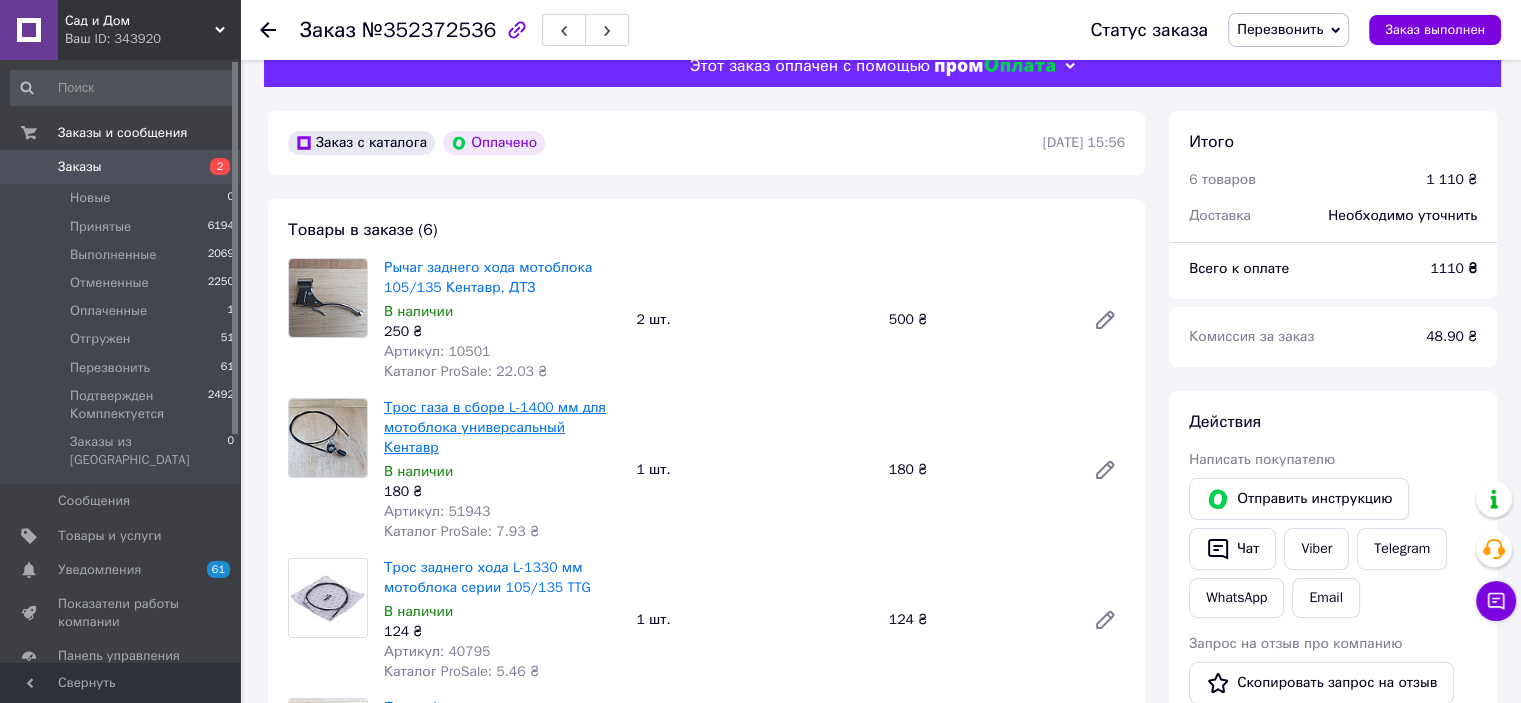 scroll, scrollTop: 0, scrollLeft: 0, axis: both 